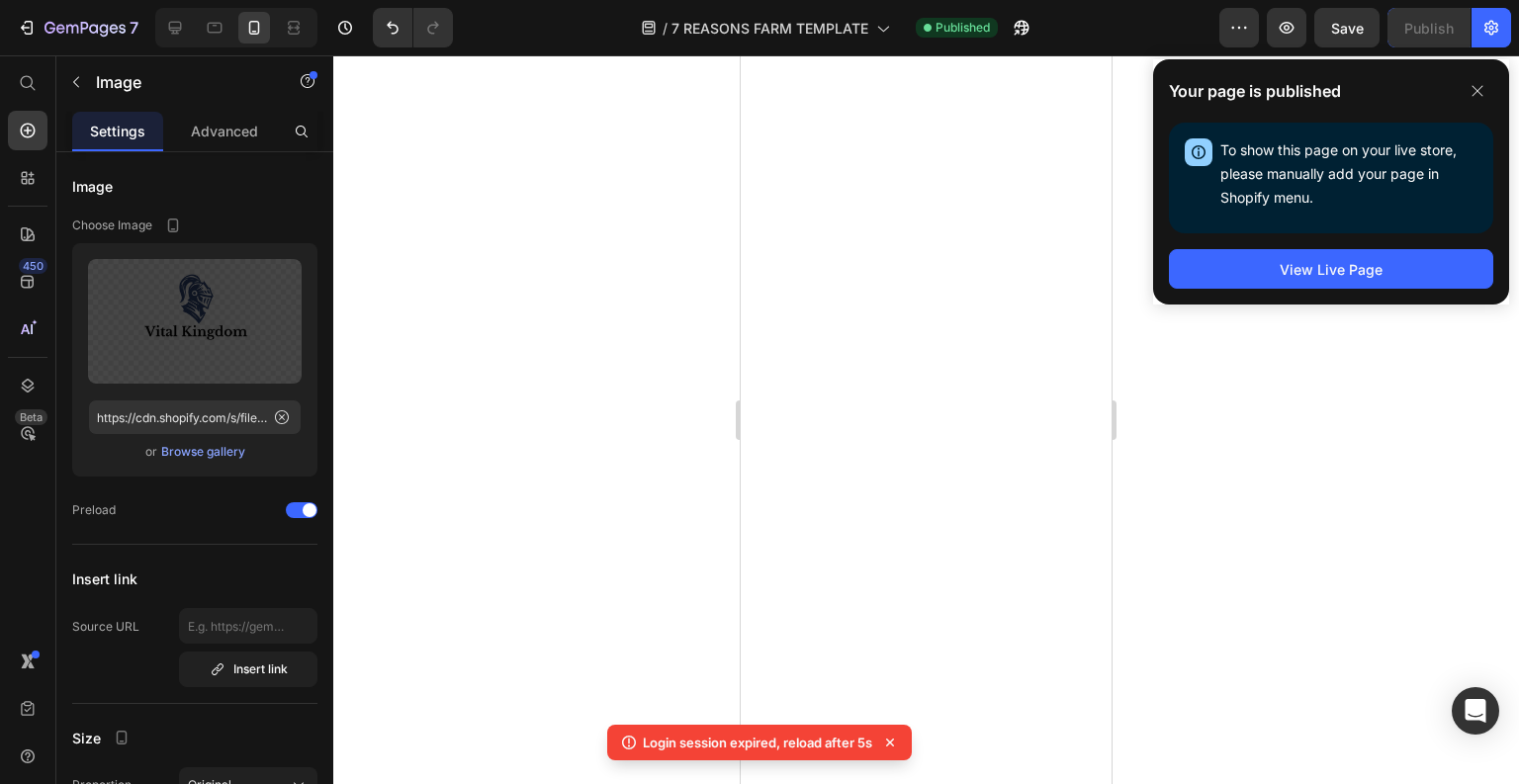 scroll, scrollTop: 0, scrollLeft: 0, axis: both 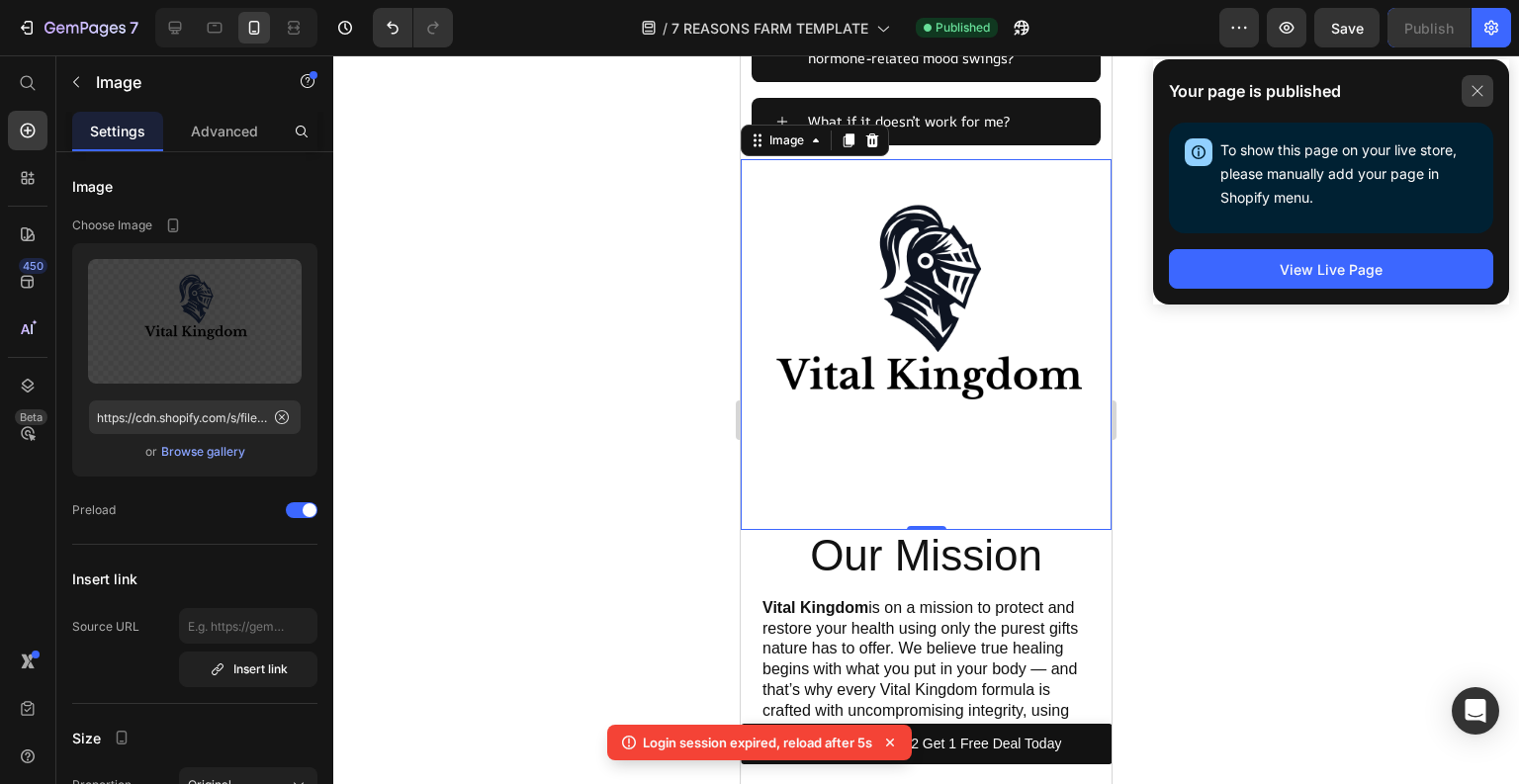 click 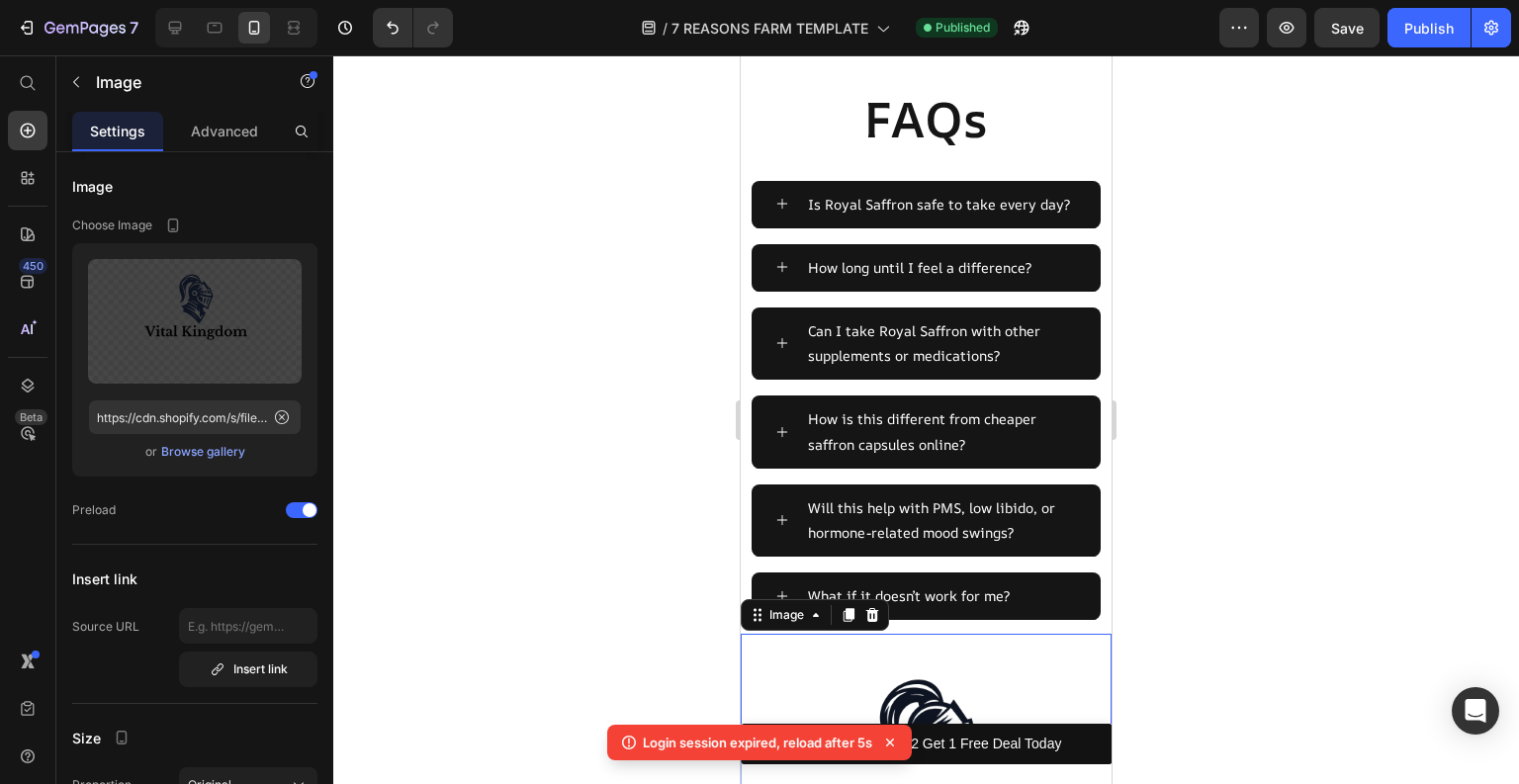 scroll, scrollTop: 14312, scrollLeft: 0, axis: vertical 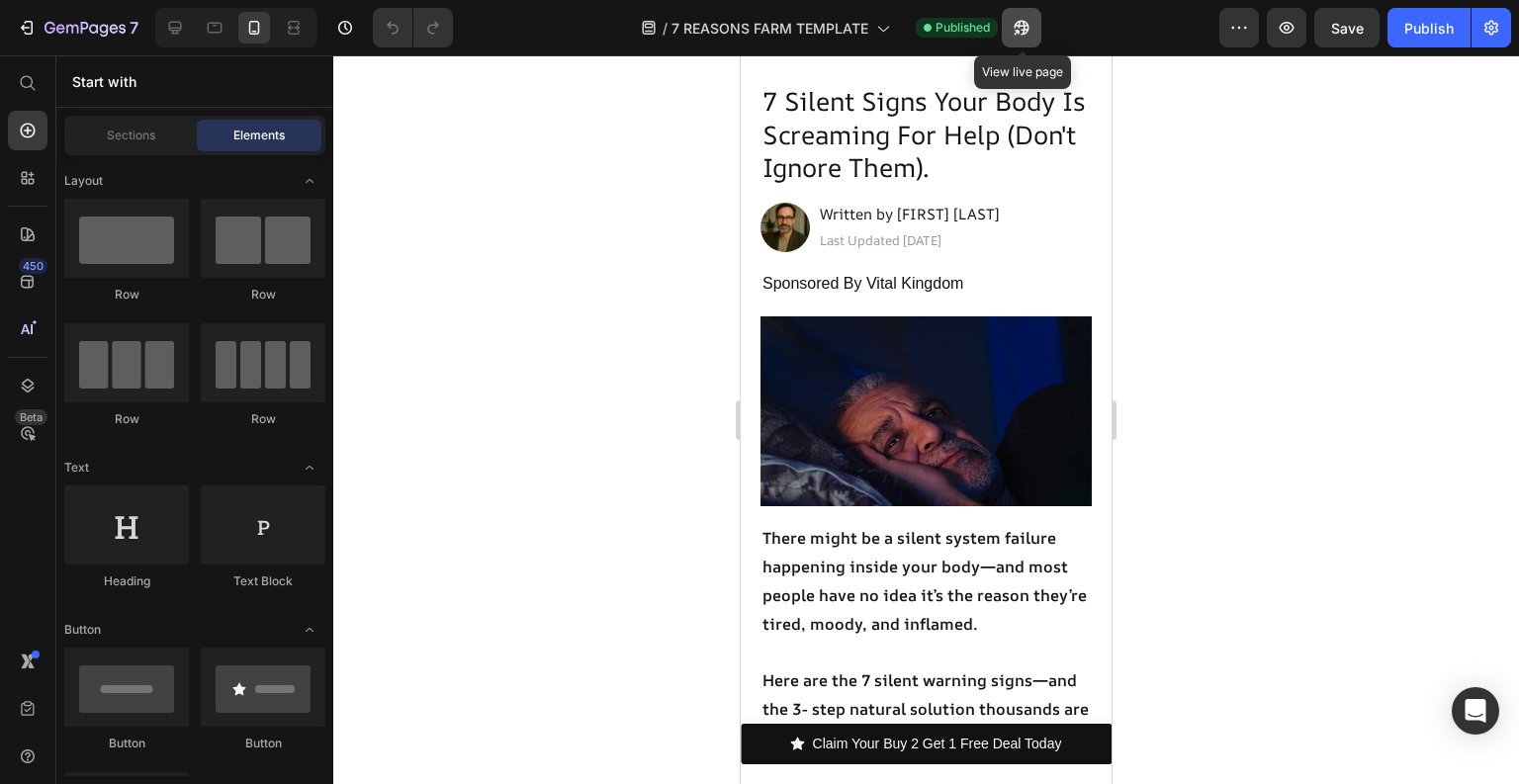 click 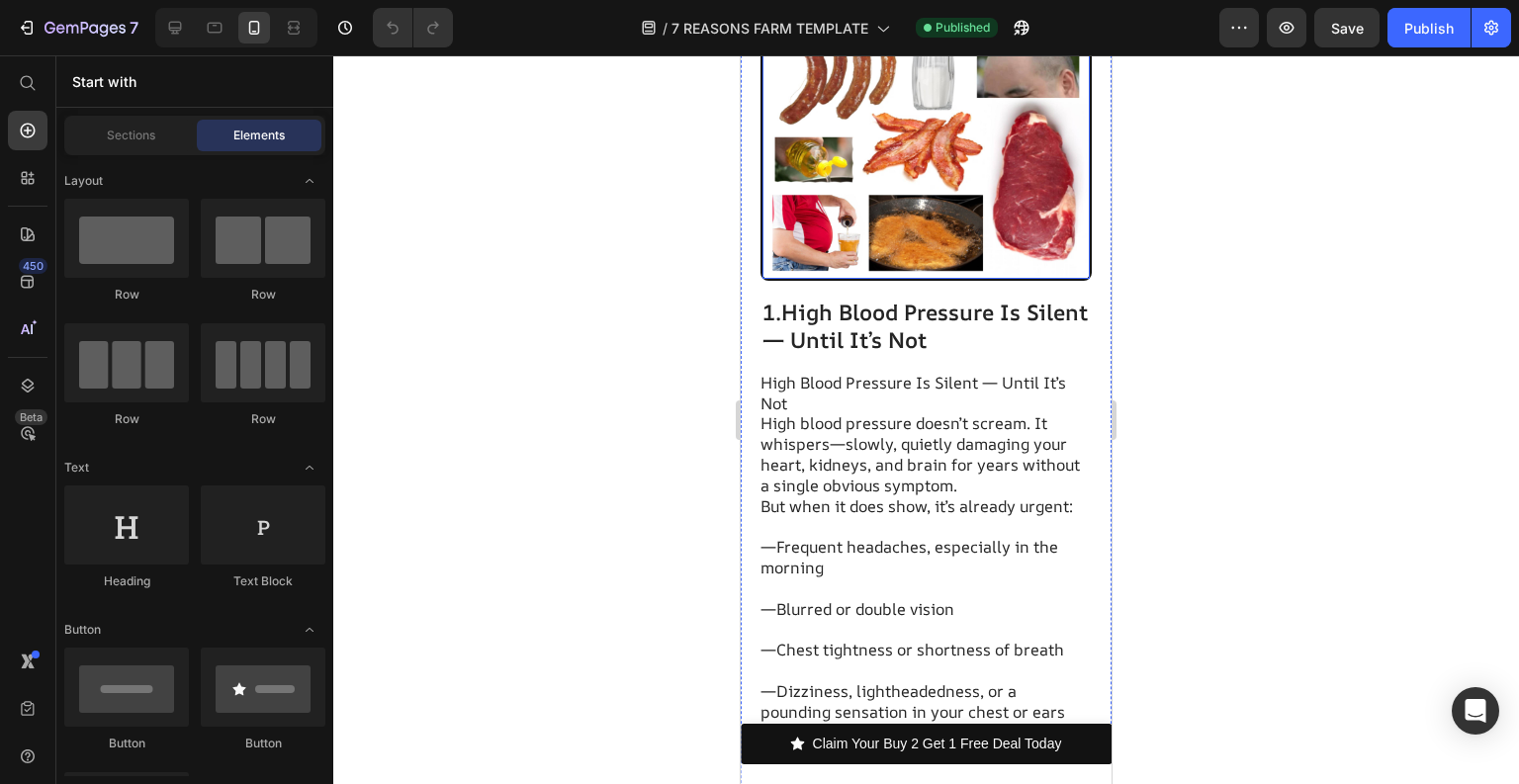 scroll, scrollTop: 1582, scrollLeft: 0, axis: vertical 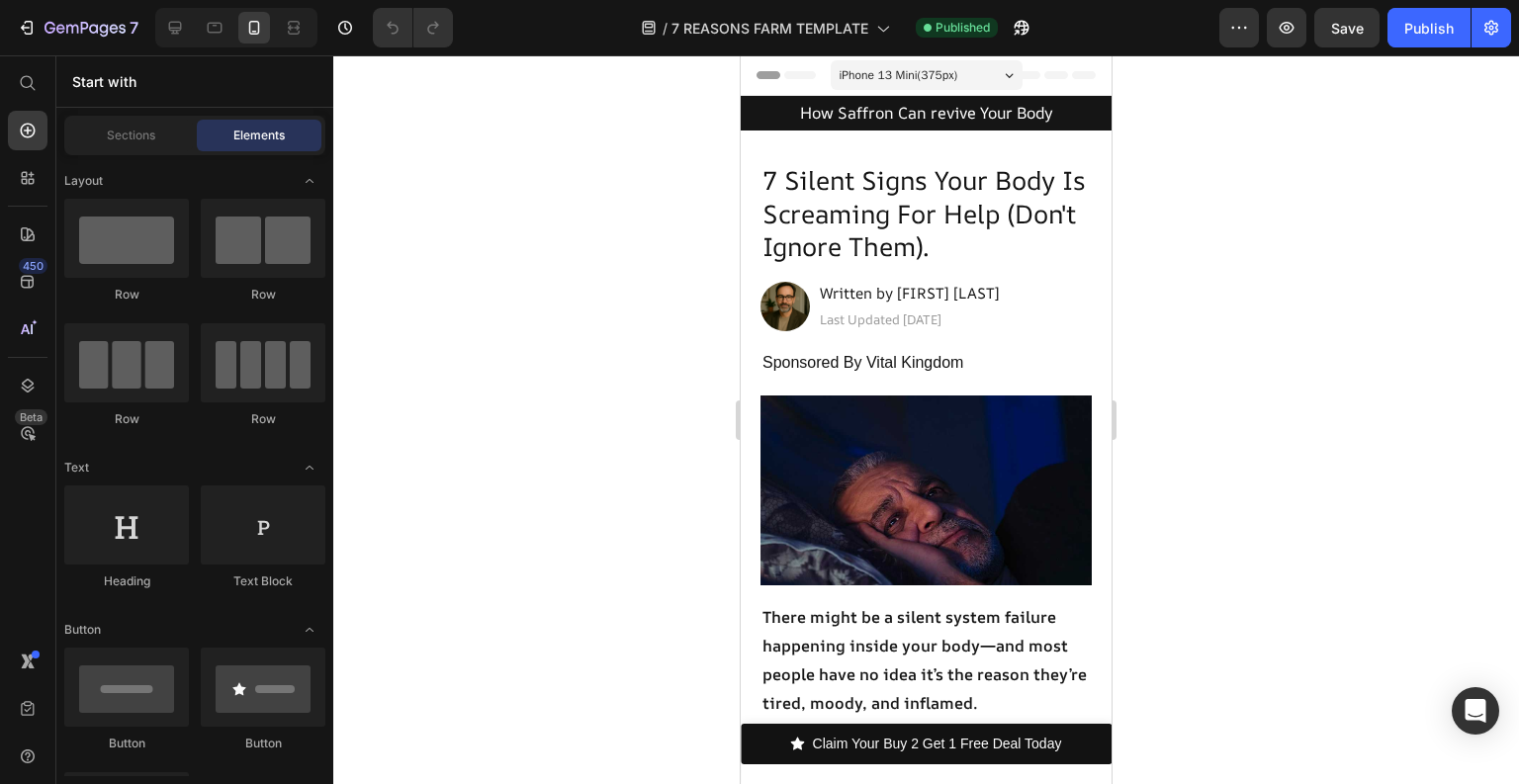 drag, startPoint x: 1109, startPoint y: 158, endPoint x: 1852, endPoint y: 141, distance: 743.19446 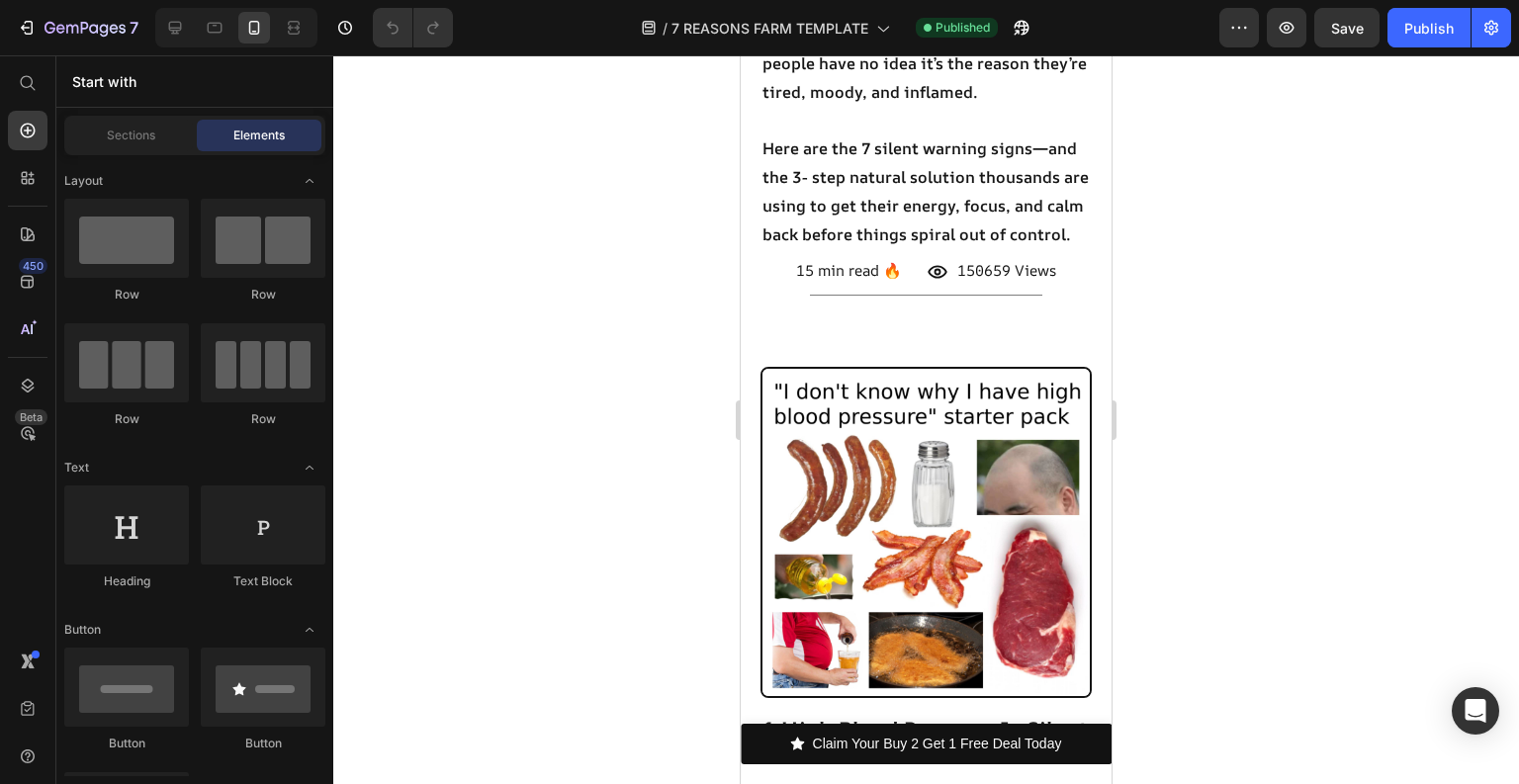 scroll, scrollTop: 719, scrollLeft: 0, axis: vertical 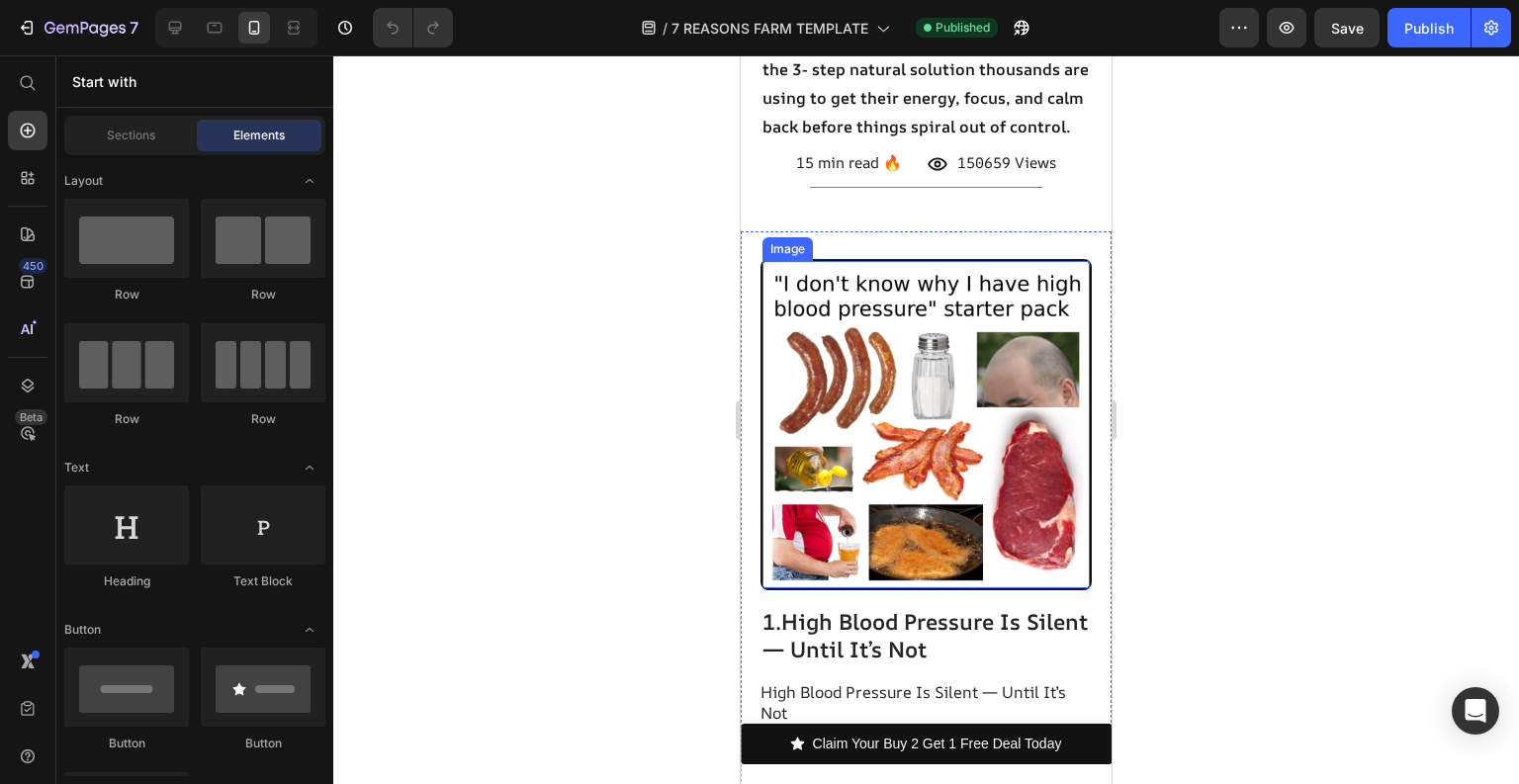 click at bounding box center (926, 424) 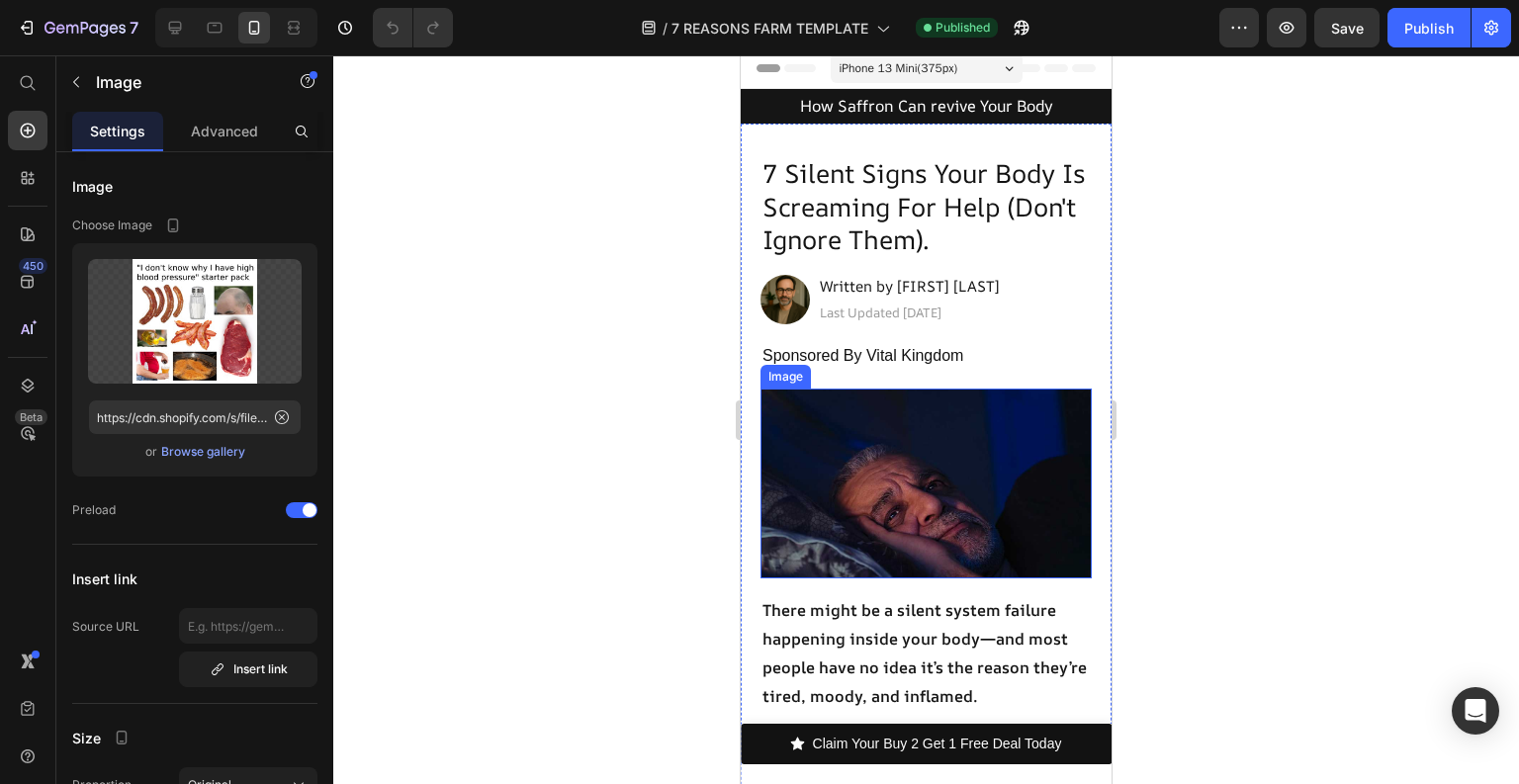 scroll, scrollTop: 0, scrollLeft: 0, axis: both 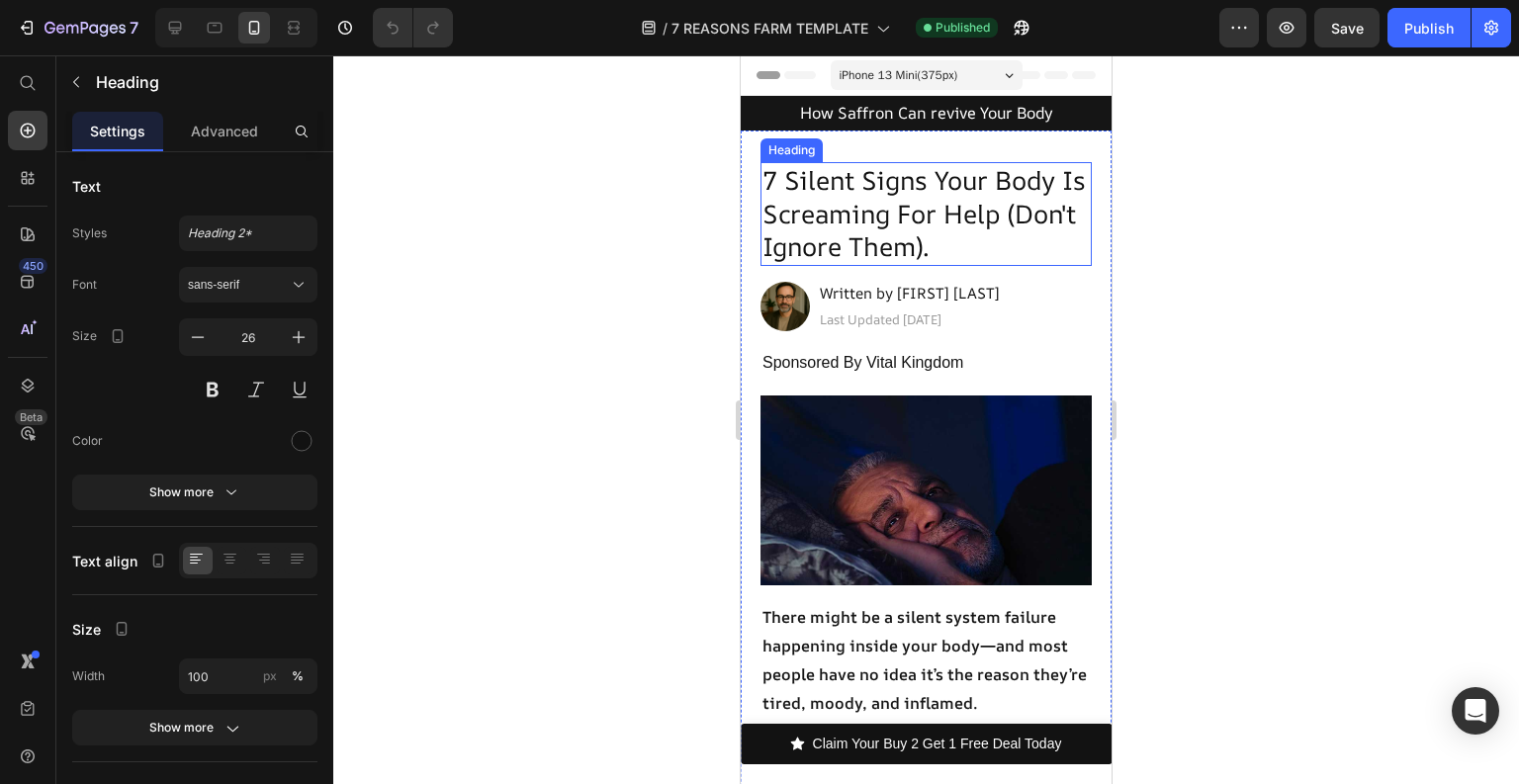 click on "7 Silent Signs Your Body Is Screaming For Help (Don't Ignore Them)." at bounding box center (926, 214) 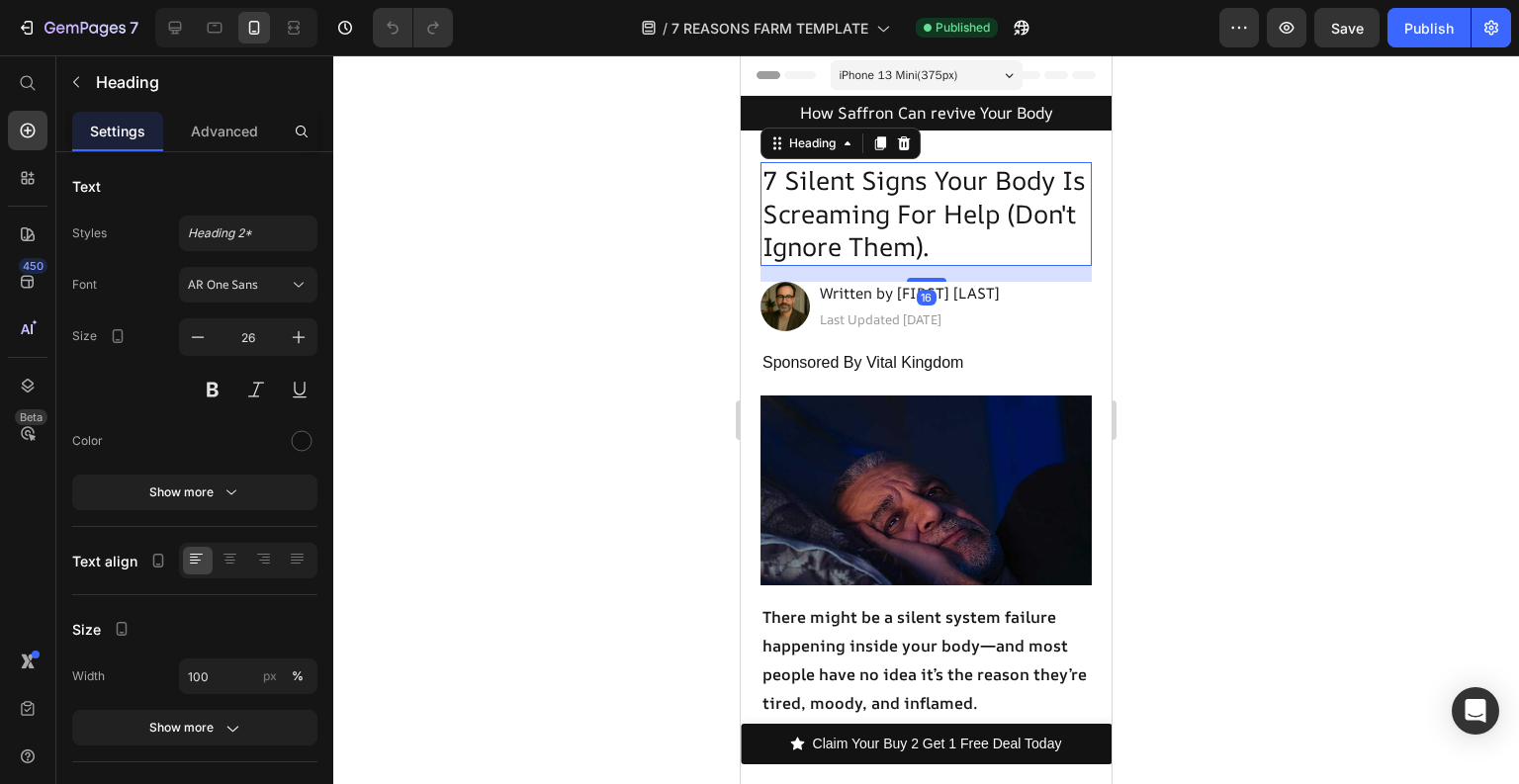 click on "7 Silent Signs Your Body Is Screaming For Help (Don't Ignore Them)." at bounding box center (926, 214) 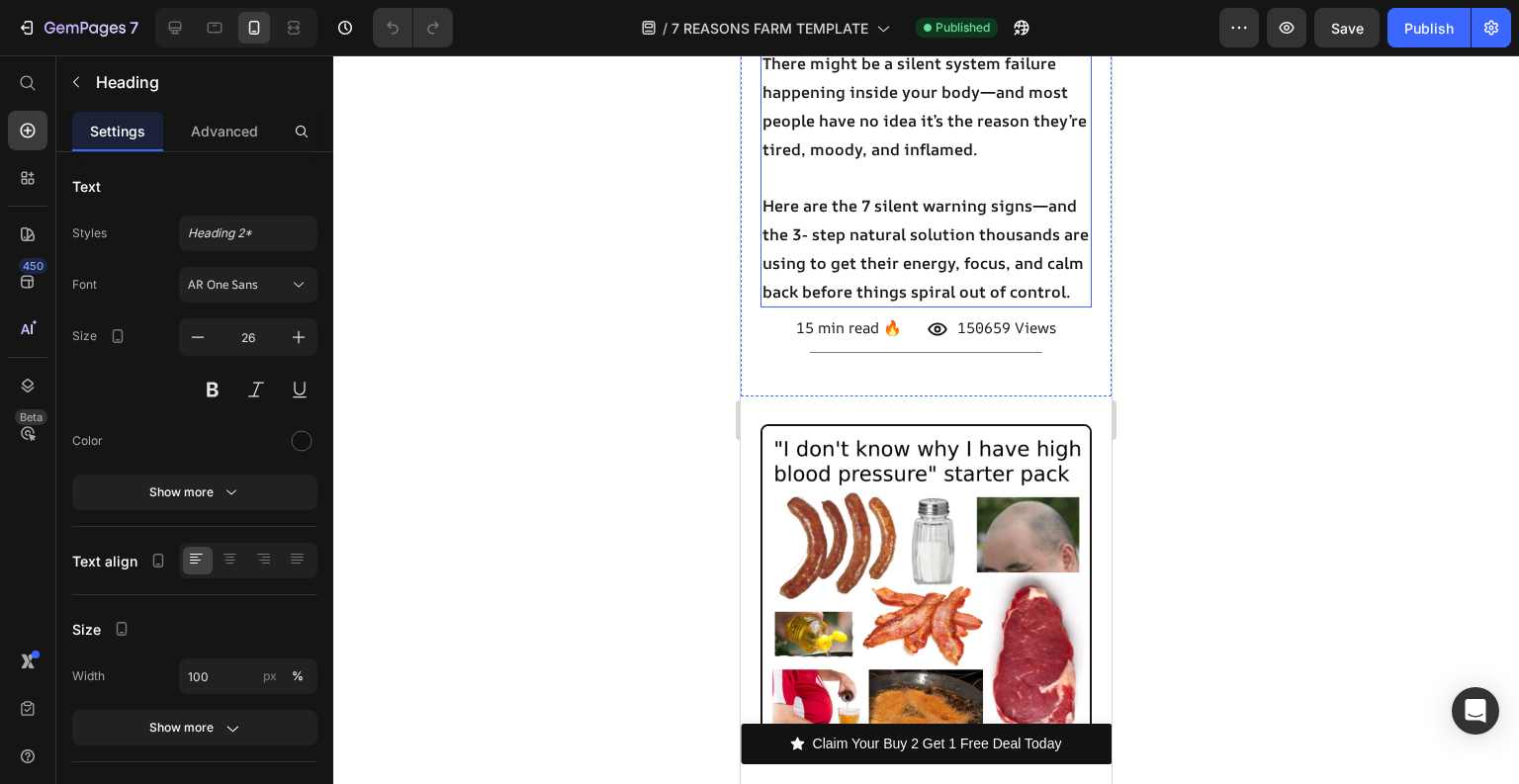 scroll, scrollTop: 633, scrollLeft: 0, axis: vertical 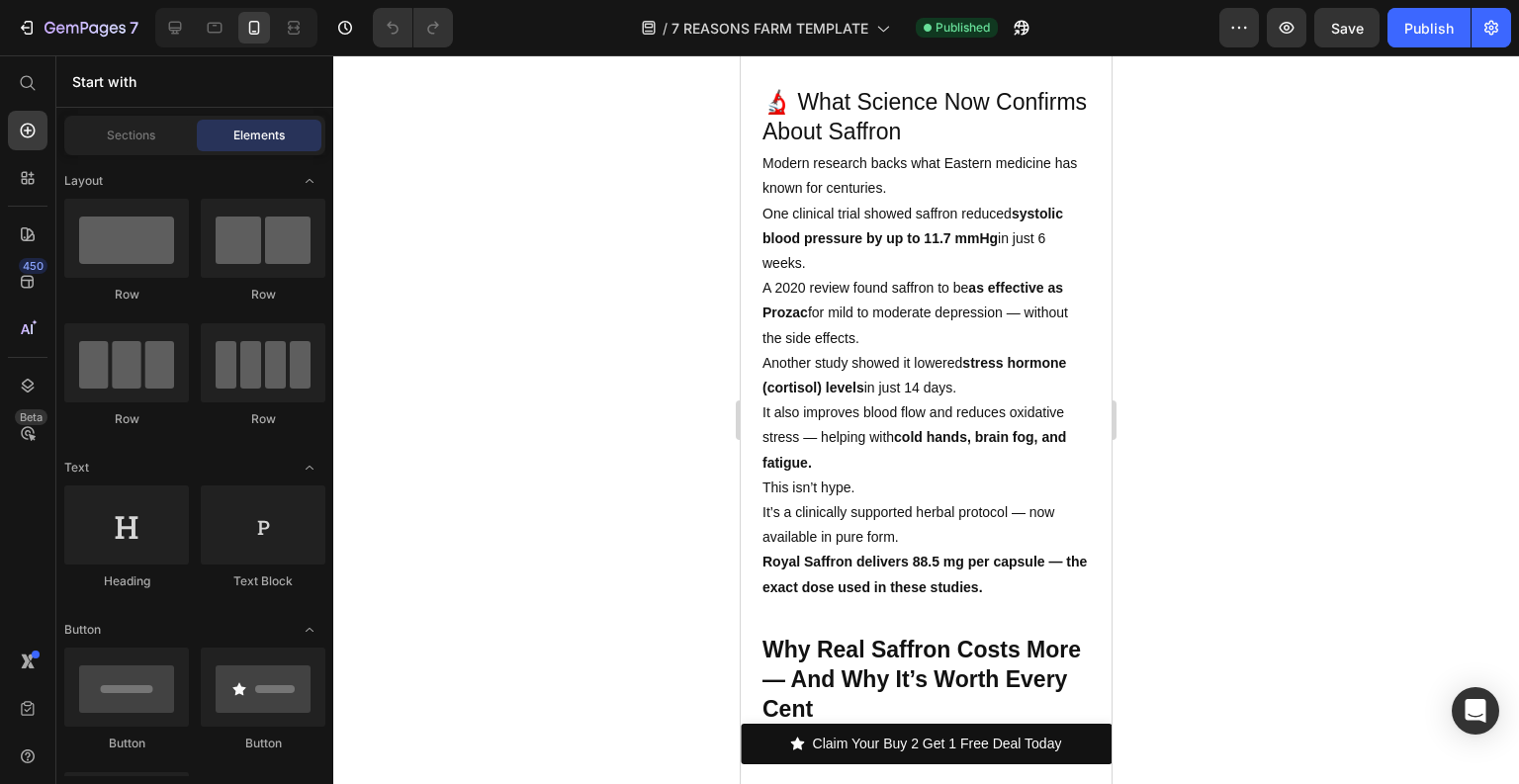 click 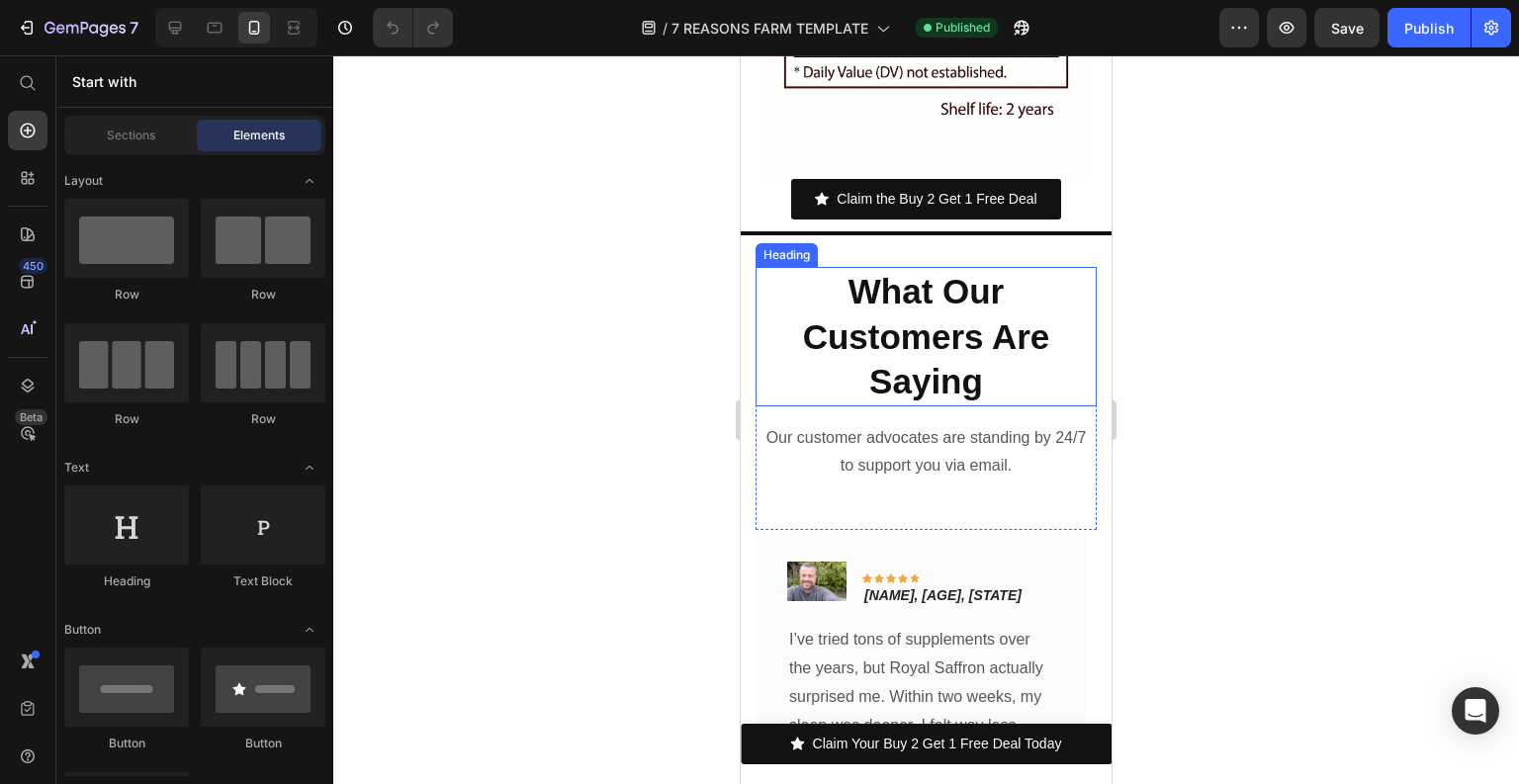 scroll, scrollTop: 8539, scrollLeft: 0, axis: vertical 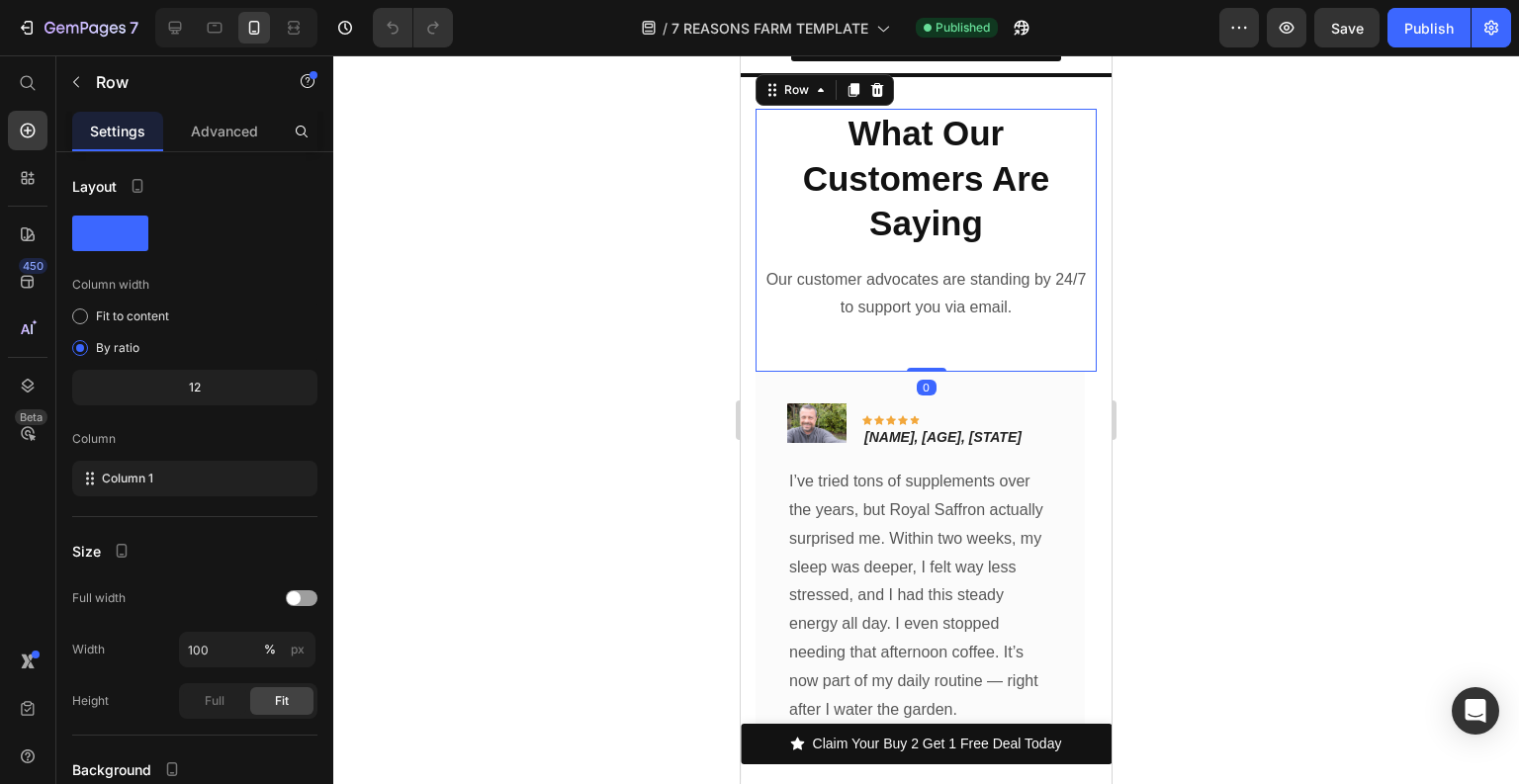 click on "What Our Customers Are Saying Heading Our customer advocates are standing by 24/7 to support you via email. Text block" at bounding box center (926, 240) 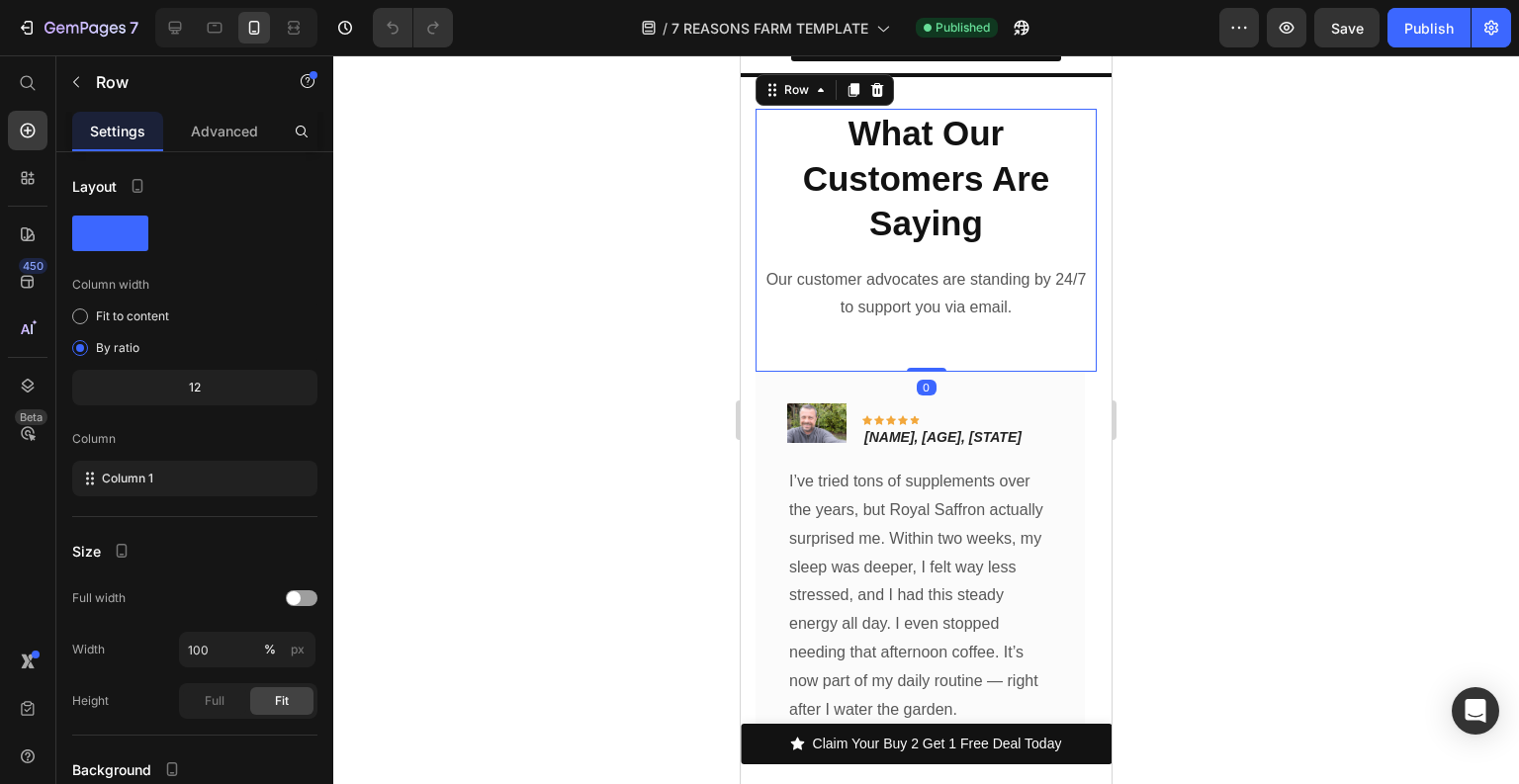 click 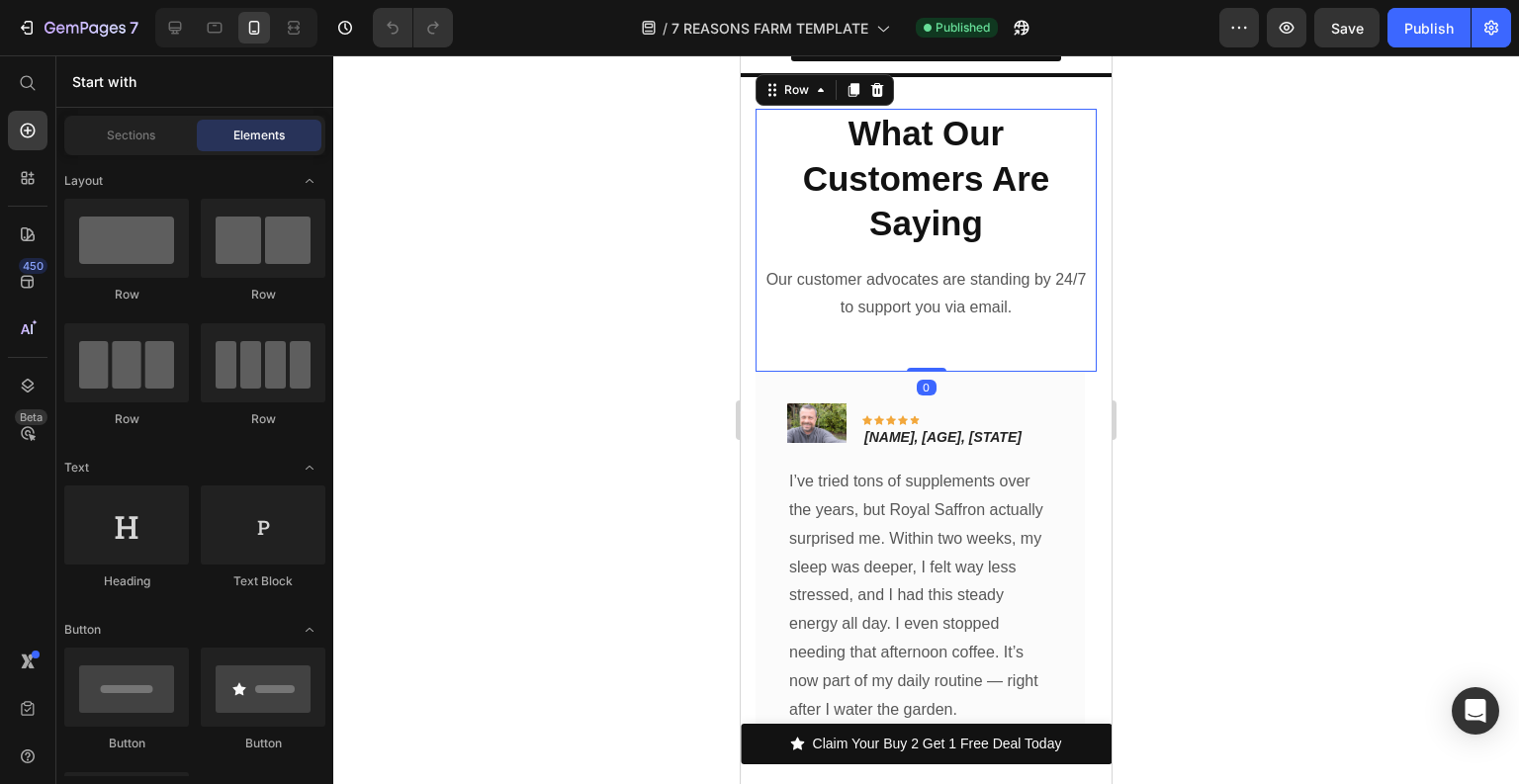 click on "What Our Customers Are Saying Heading Our customer advocates are standing by 24/7 to support you via email. Text block" at bounding box center [926, 240] 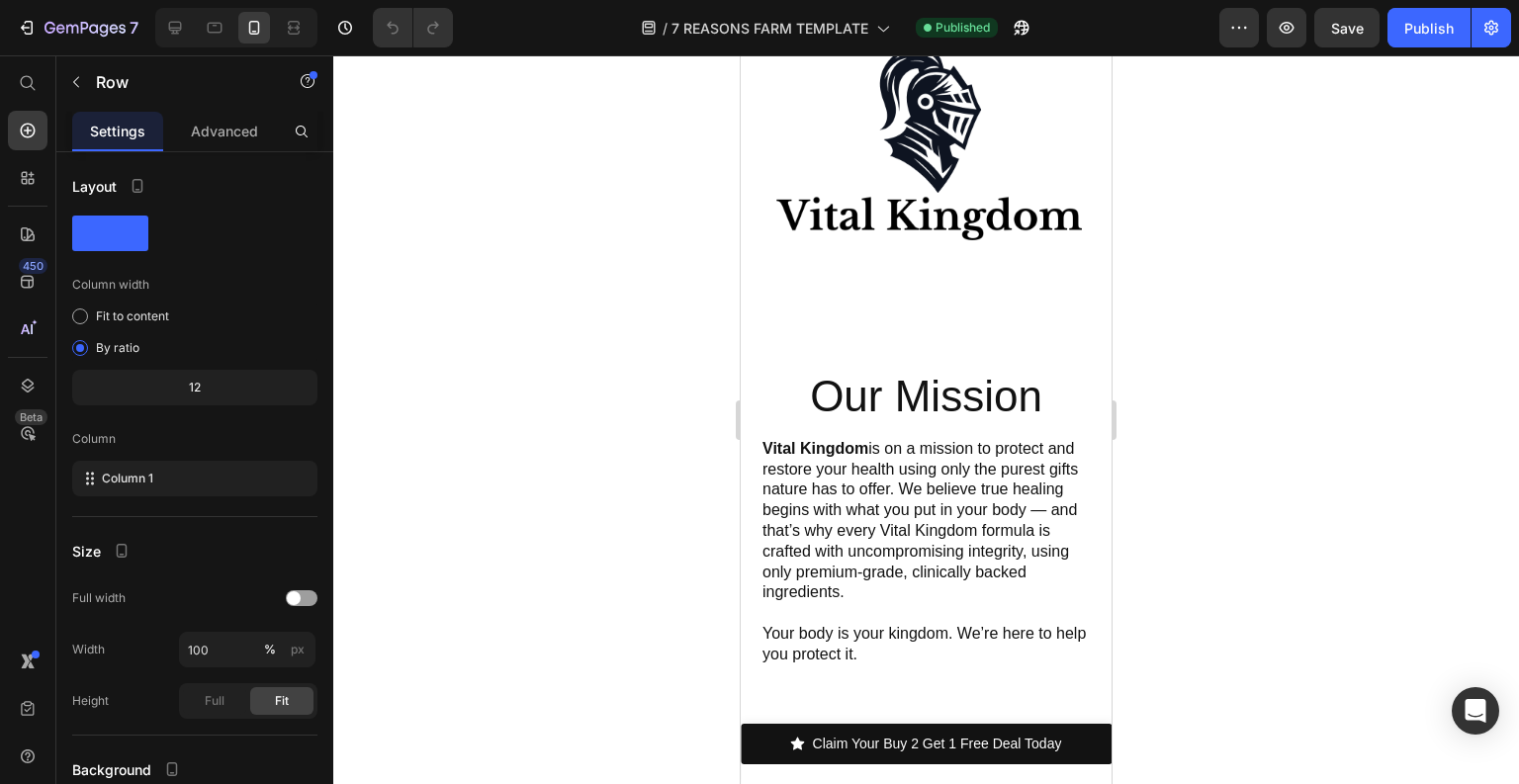 scroll, scrollTop: 15261, scrollLeft: 0, axis: vertical 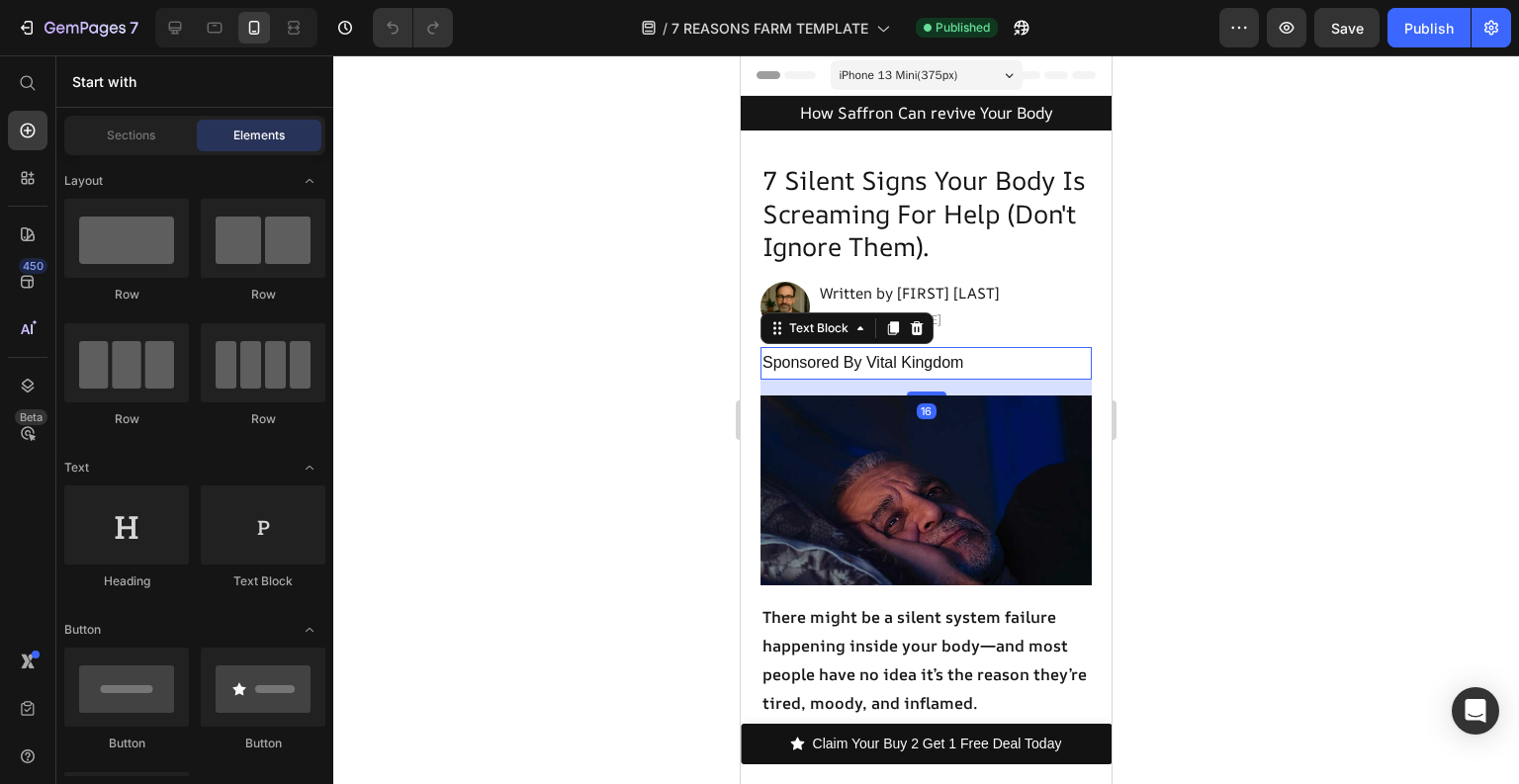 click on "Sponsored By Vital Kingdom" at bounding box center [926, 363] 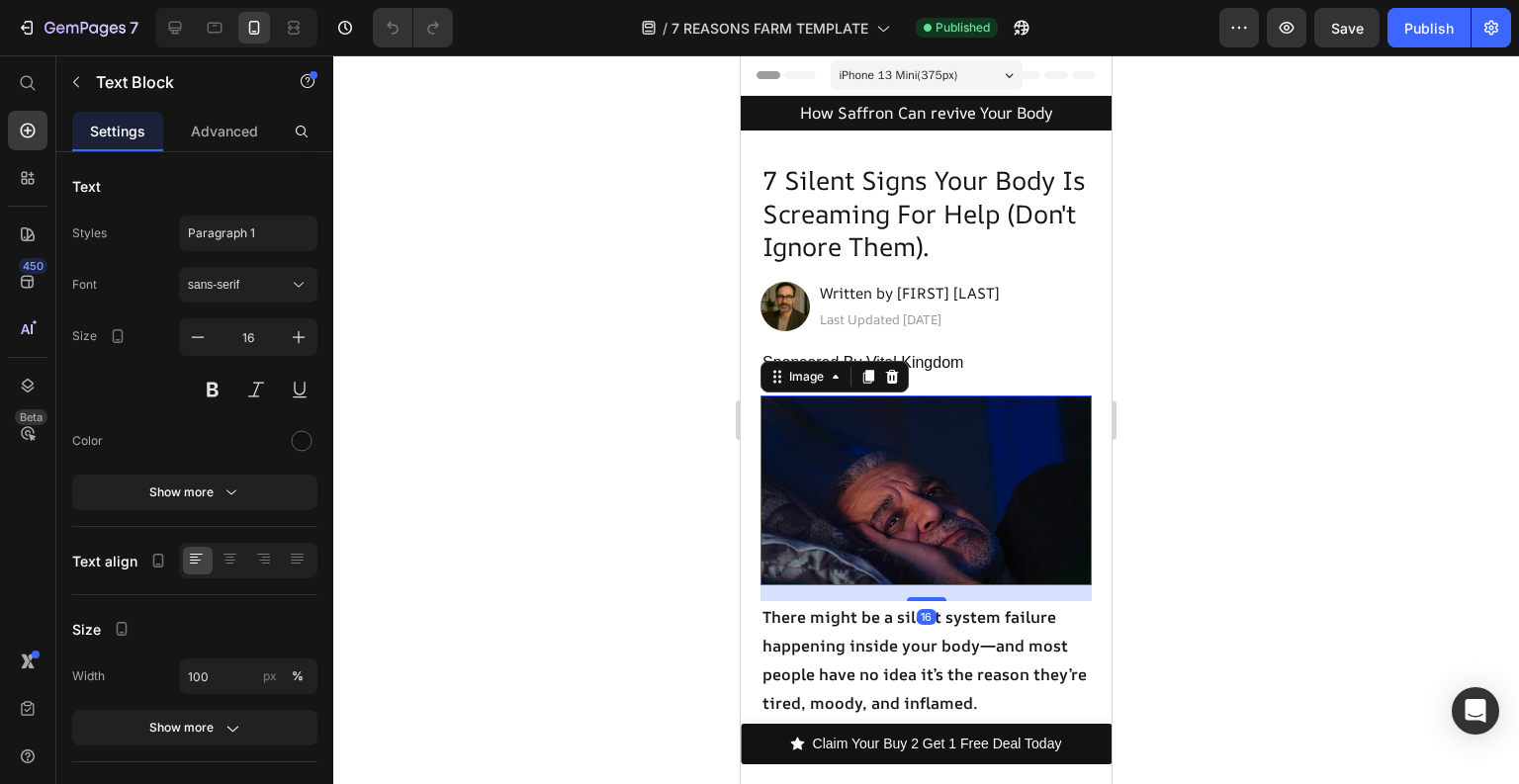 click at bounding box center [926, 490] 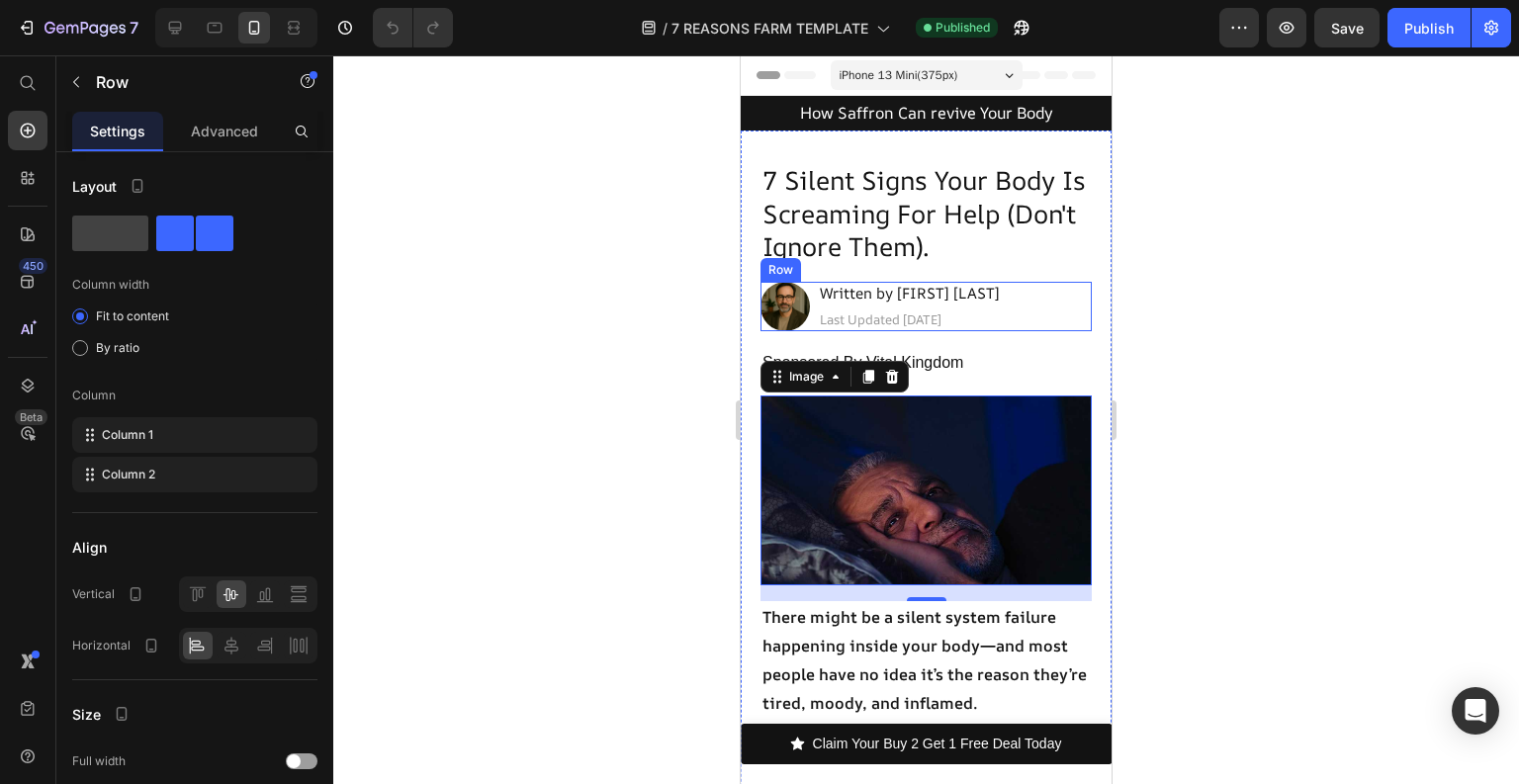 click on "Image Written by [FIRST] [LAST] Heading Last Updated [DATE] Heading Row" at bounding box center [926, 306] 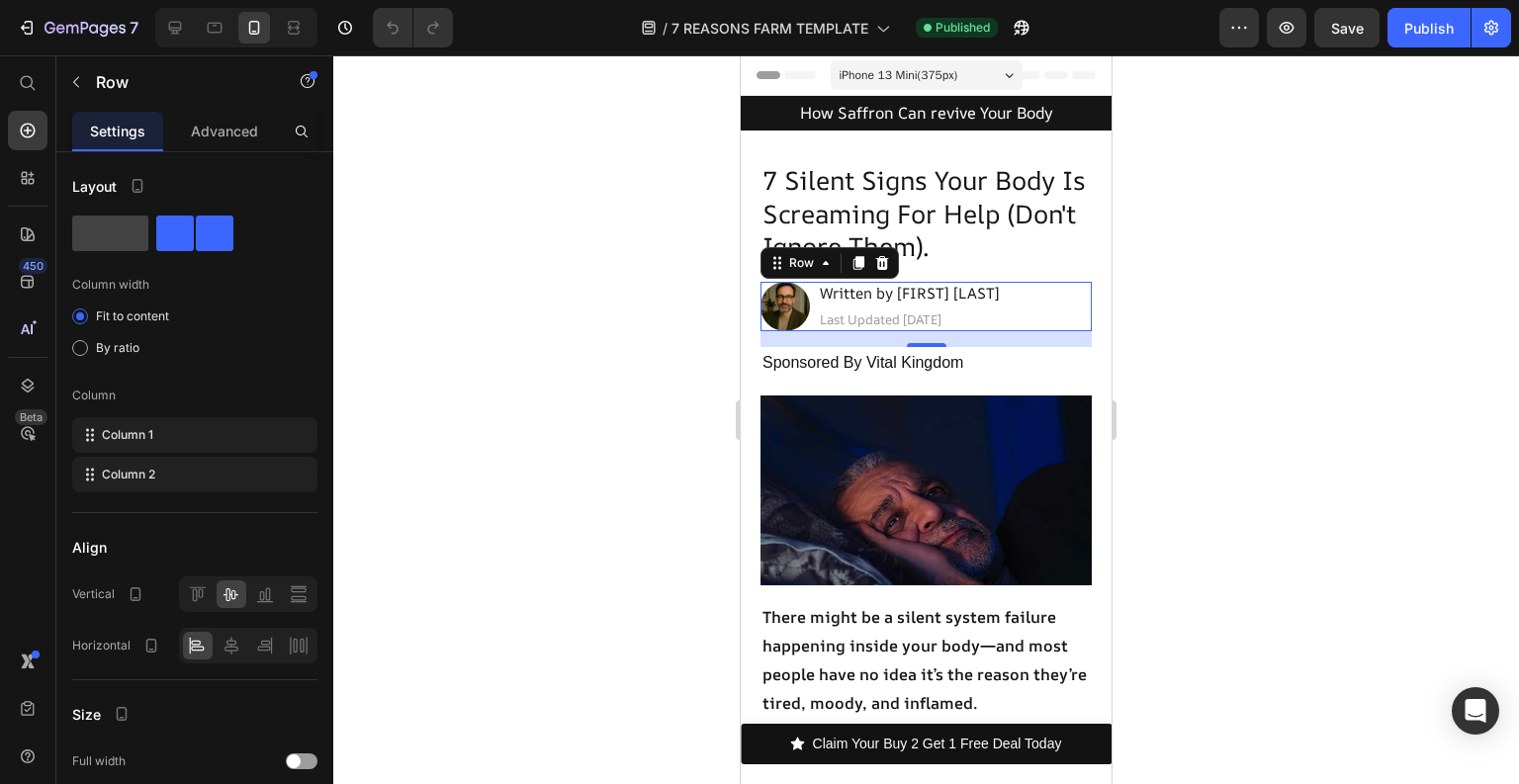 scroll, scrollTop: 79, scrollLeft: 0, axis: vertical 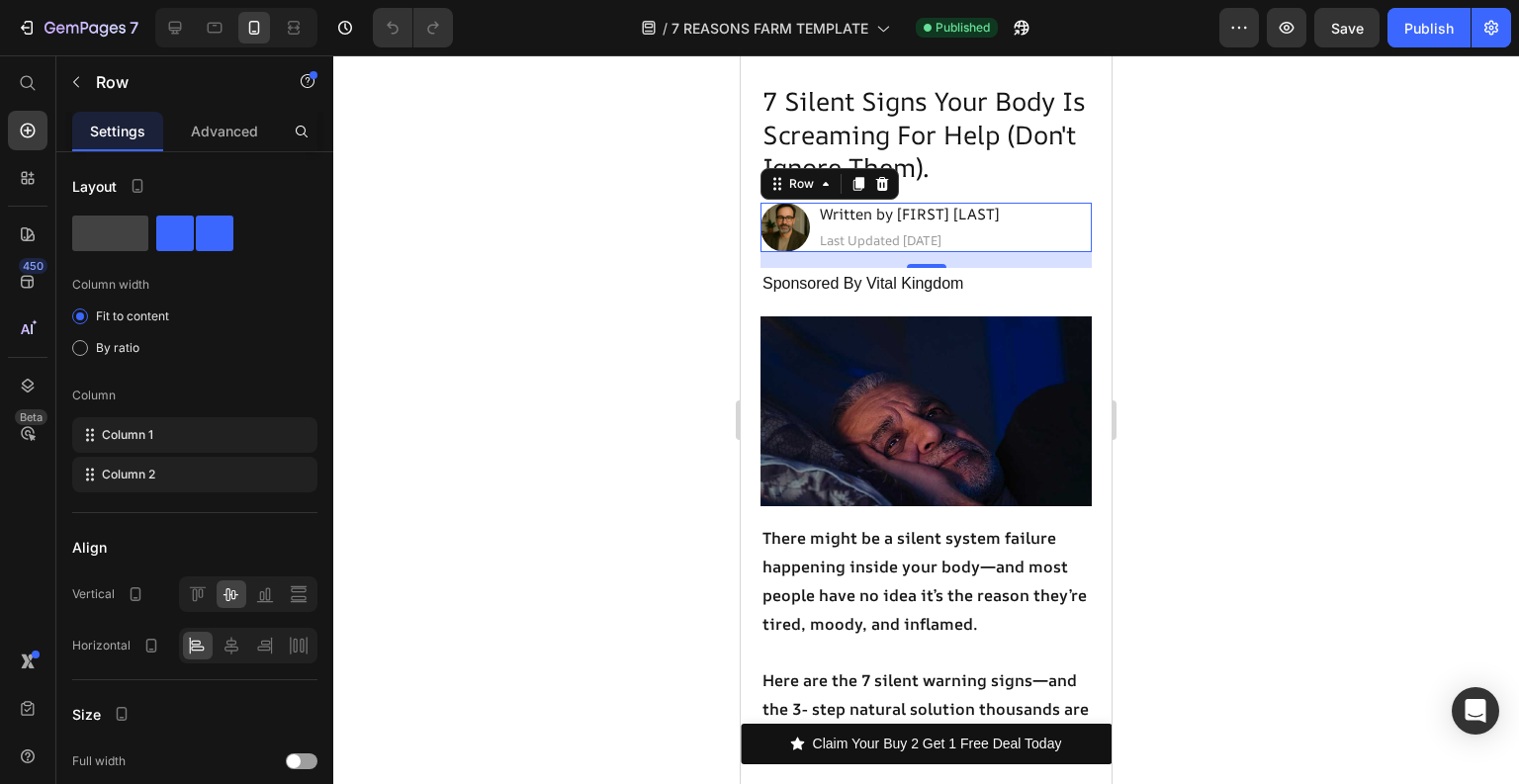 click 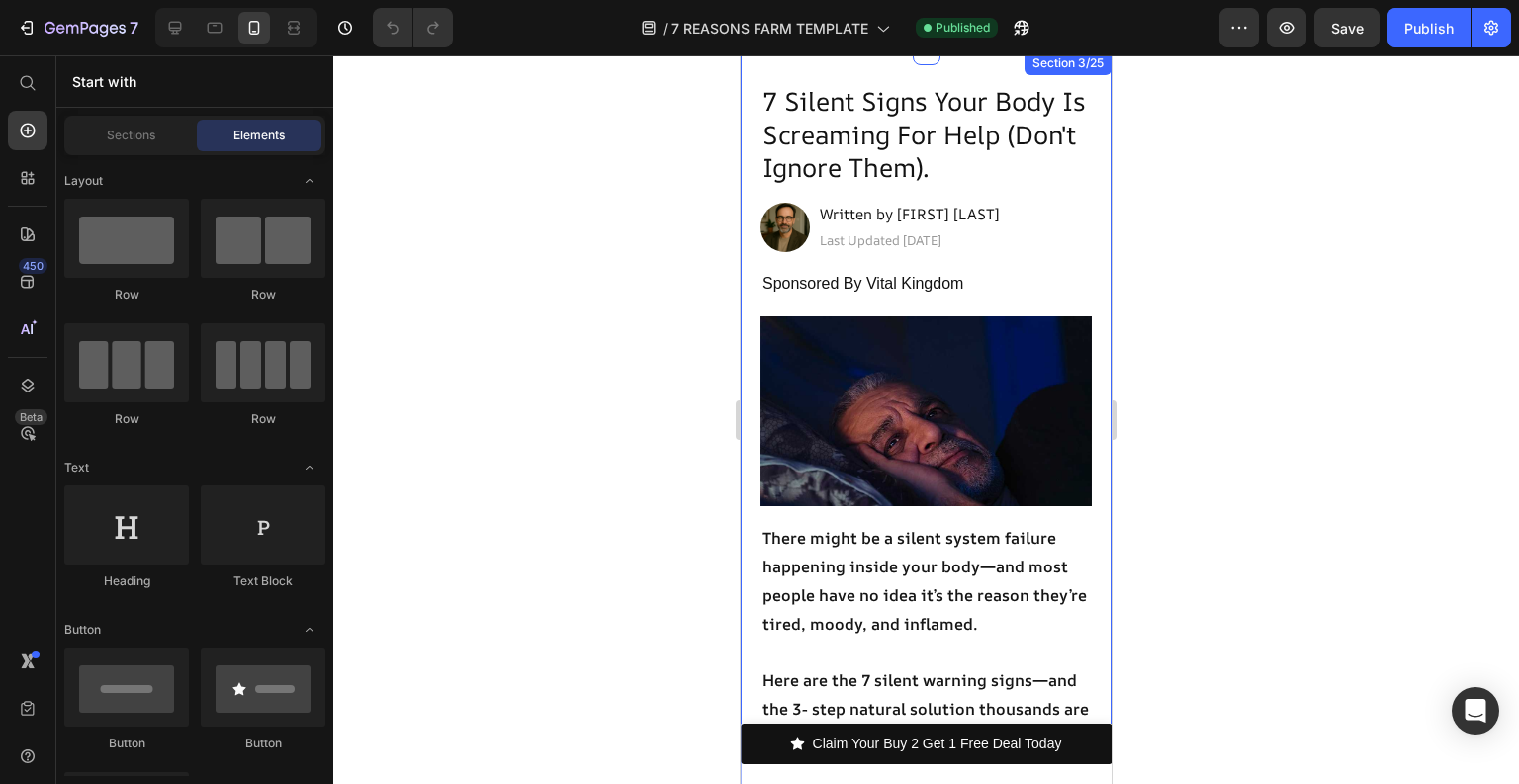 scroll, scrollTop: 237, scrollLeft: 0, axis: vertical 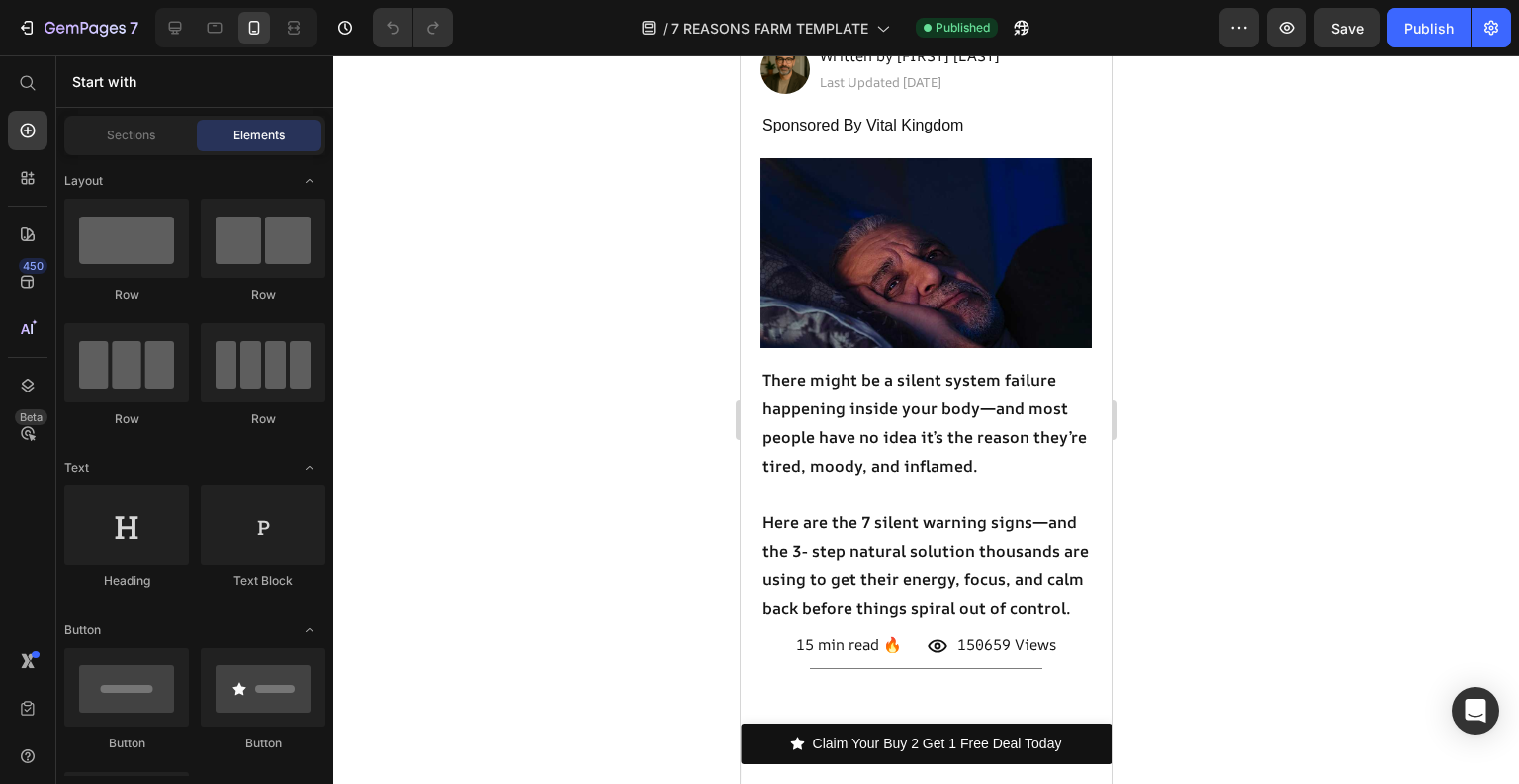 drag, startPoint x: 1232, startPoint y: 178, endPoint x: 1141, endPoint y: 194, distance: 92.39589 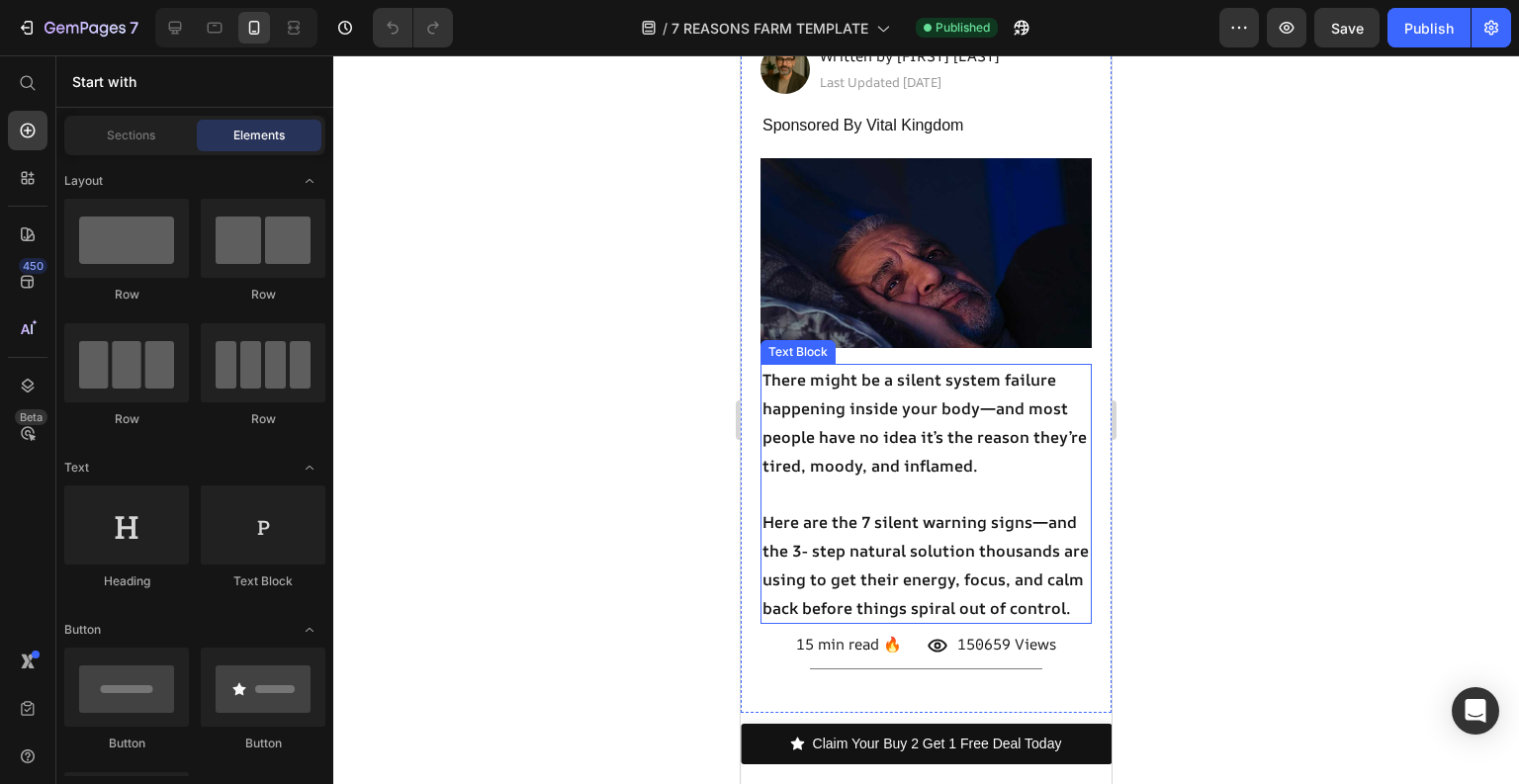 scroll, scrollTop: 316, scrollLeft: 0, axis: vertical 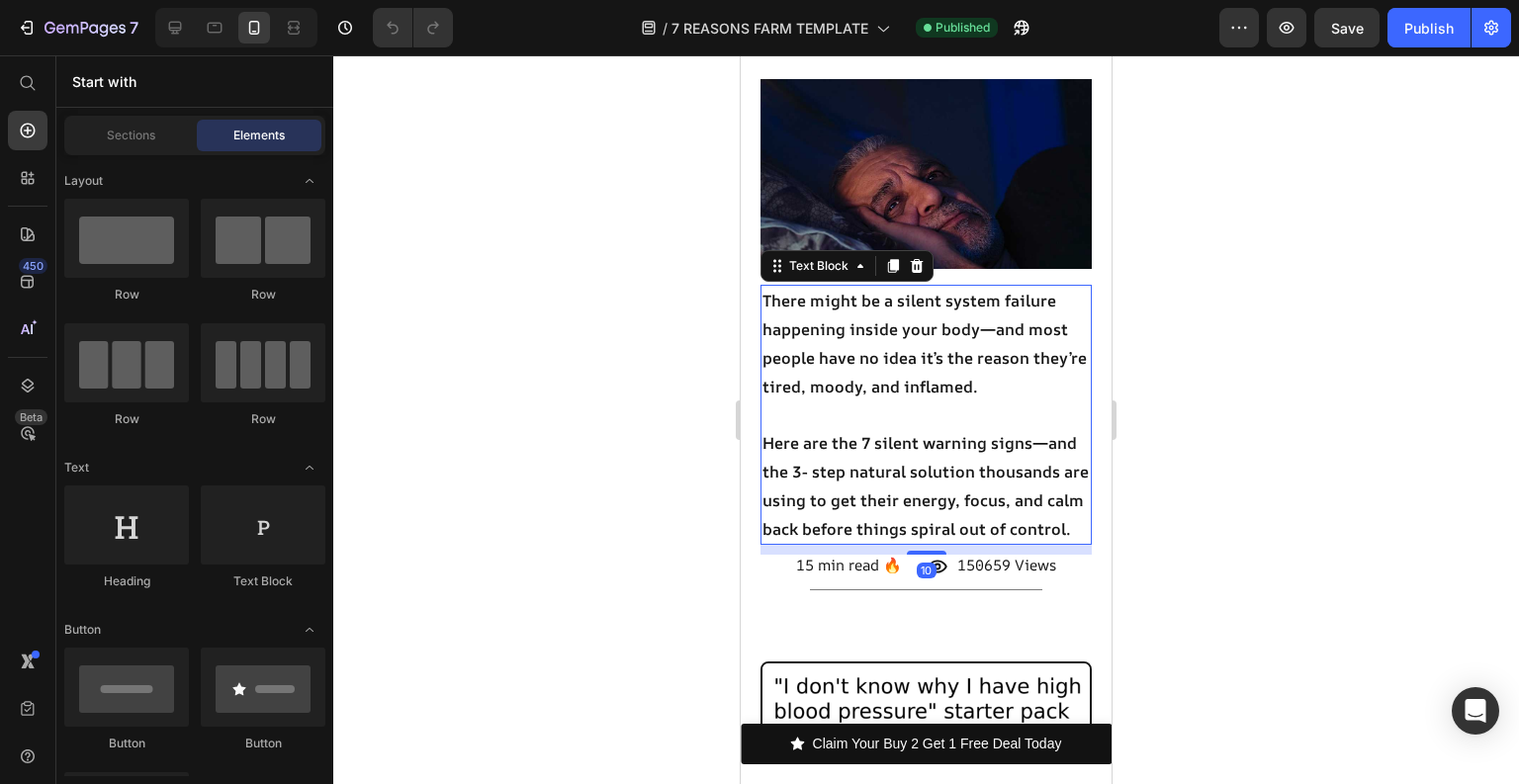 click on "There might be a silent system failure happening inside your body—and most people have no idea it’s the reason they’re tired, moody, and inflamed." at bounding box center (925, 343) 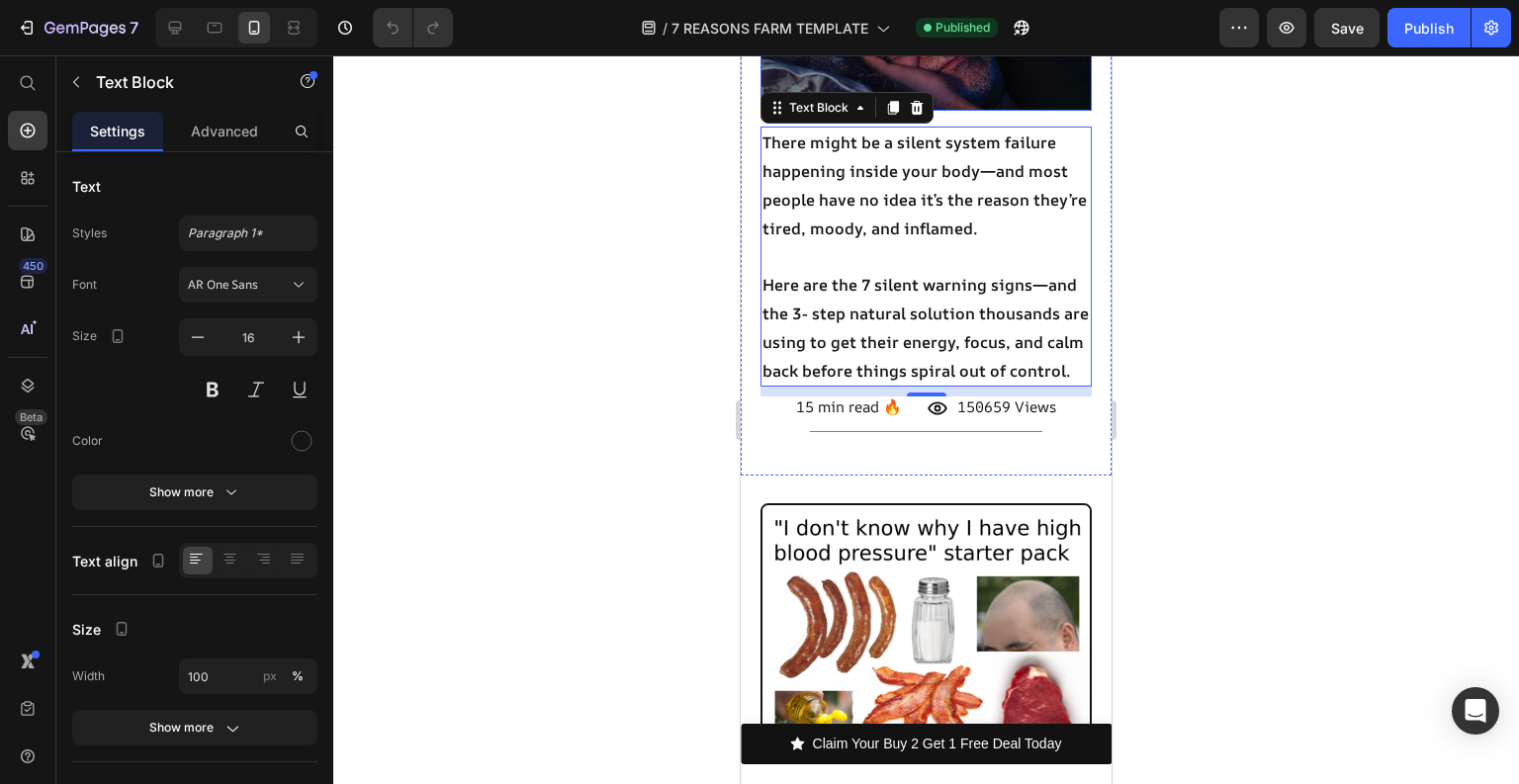 scroll, scrollTop: 0, scrollLeft: 0, axis: both 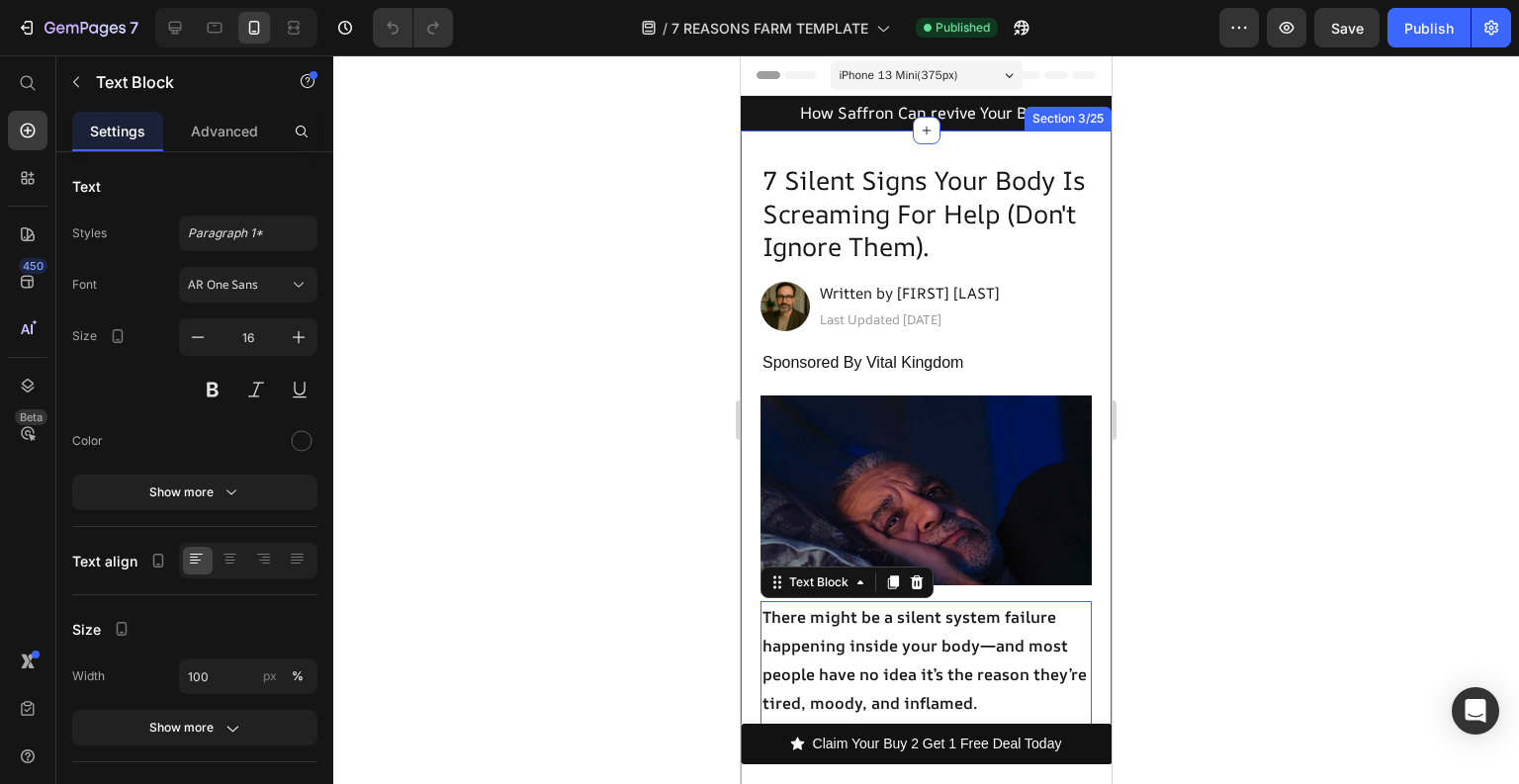 click 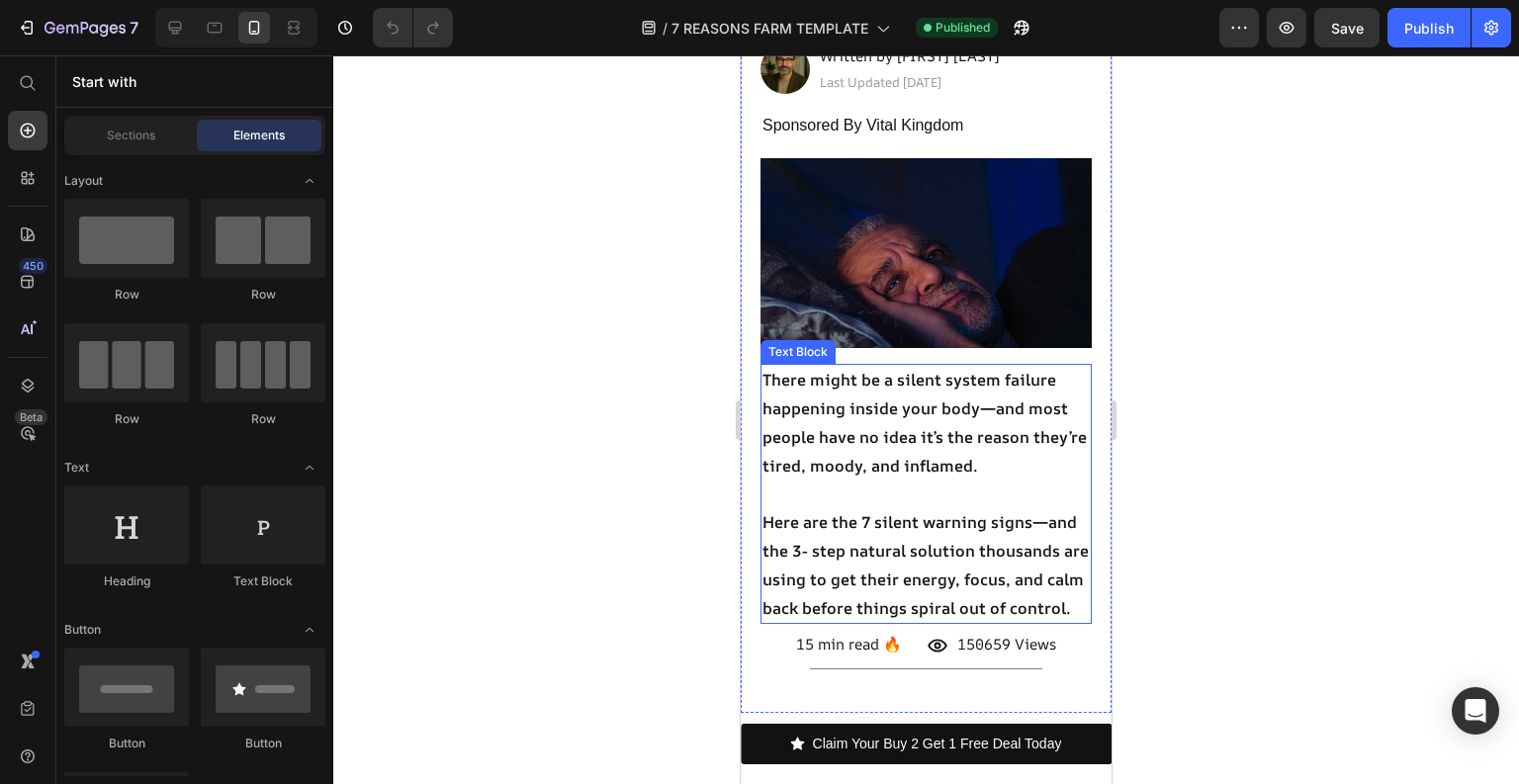 scroll, scrollTop: 475, scrollLeft: 0, axis: vertical 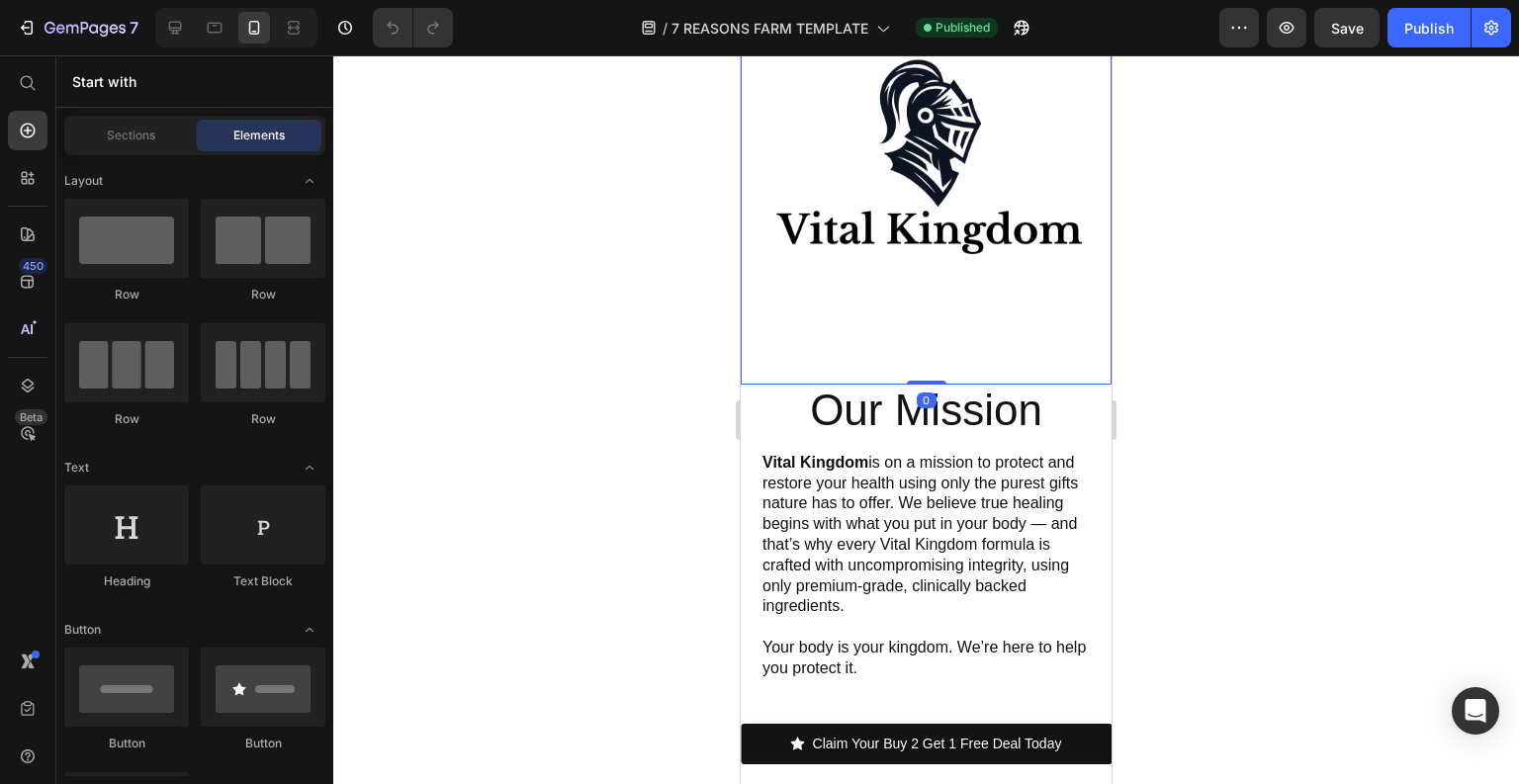 click at bounding box center (926, 199) 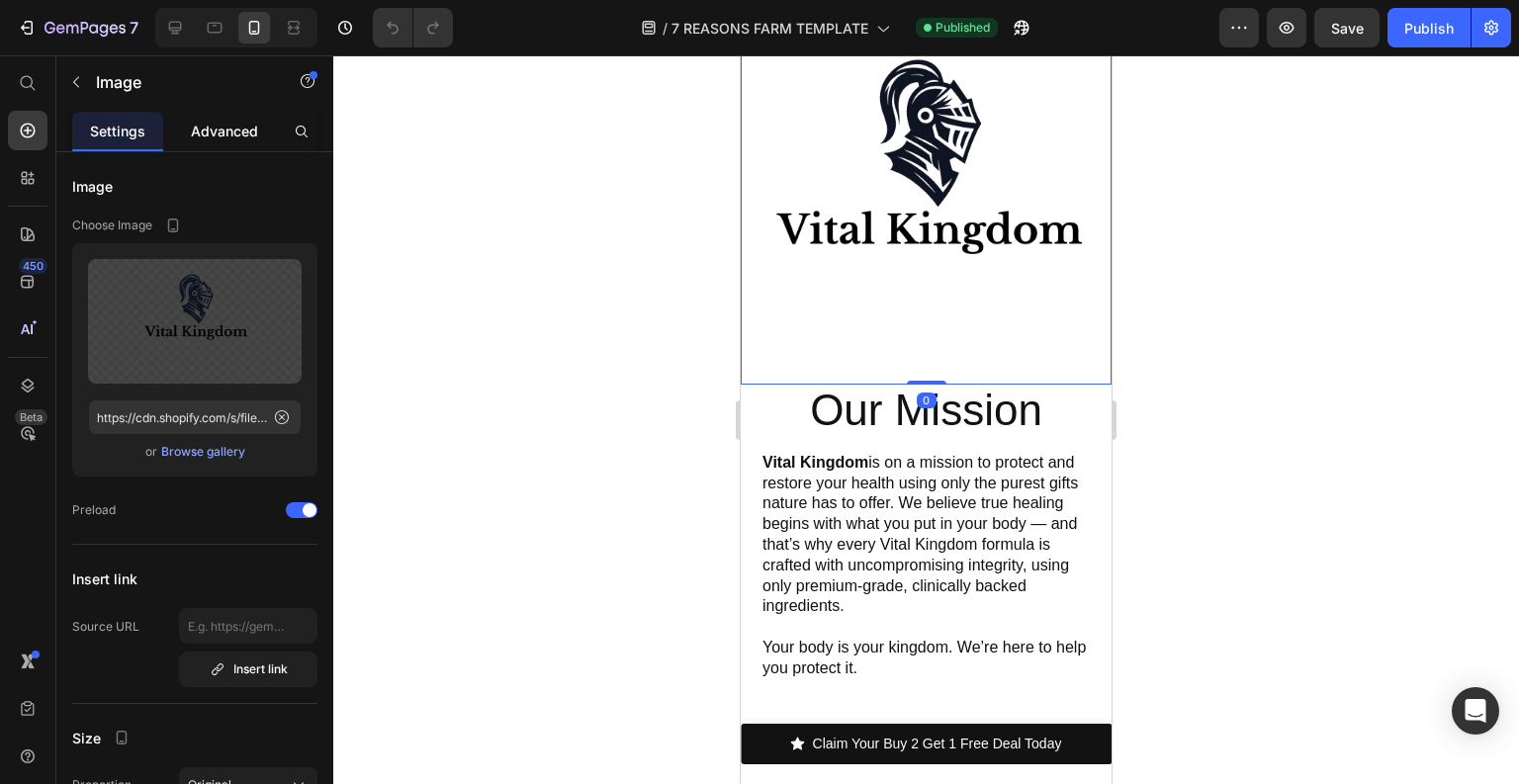 click on "Advanced" 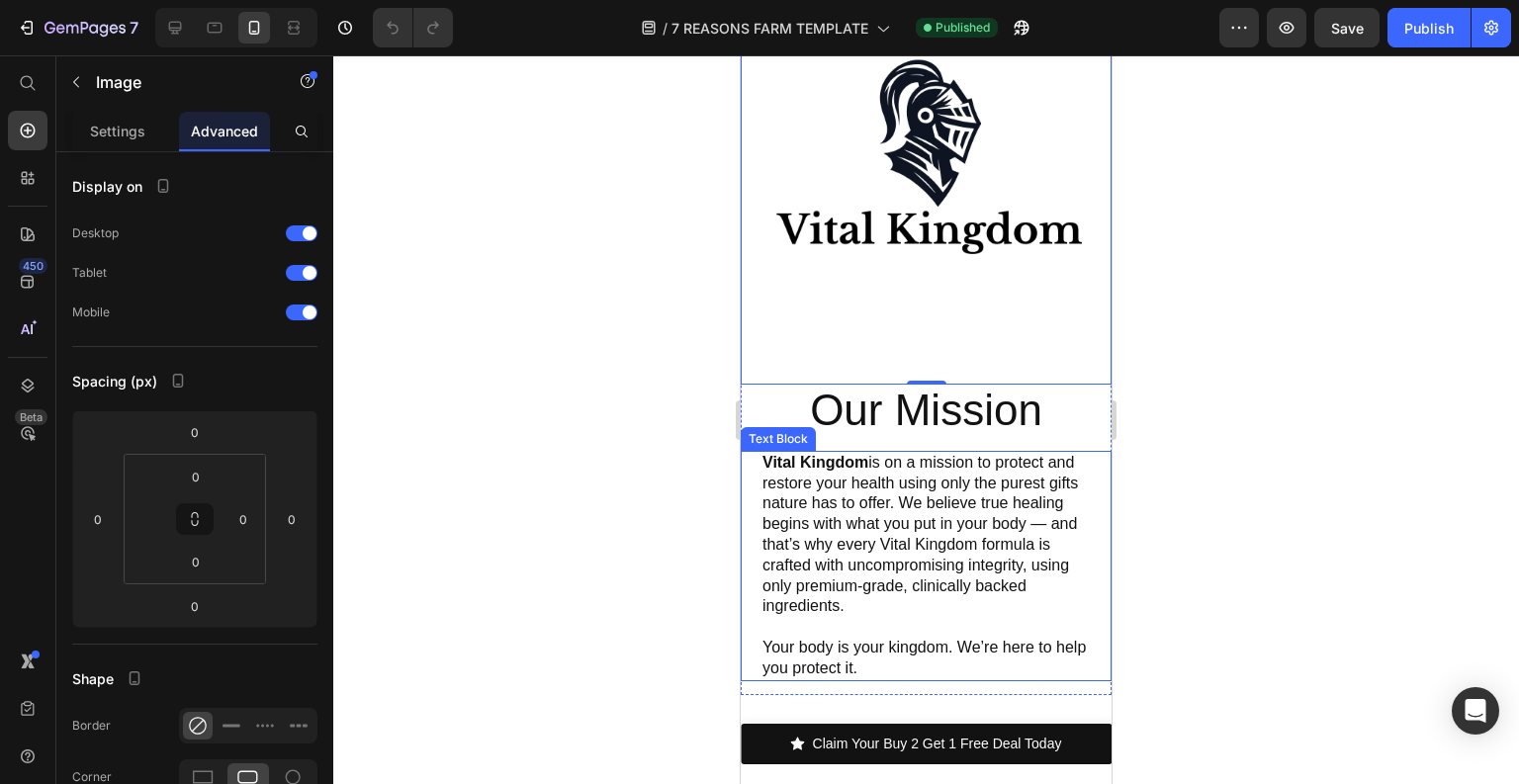 scroll, scrollTop: 14694, scrollLeft: 0, axis: vertical 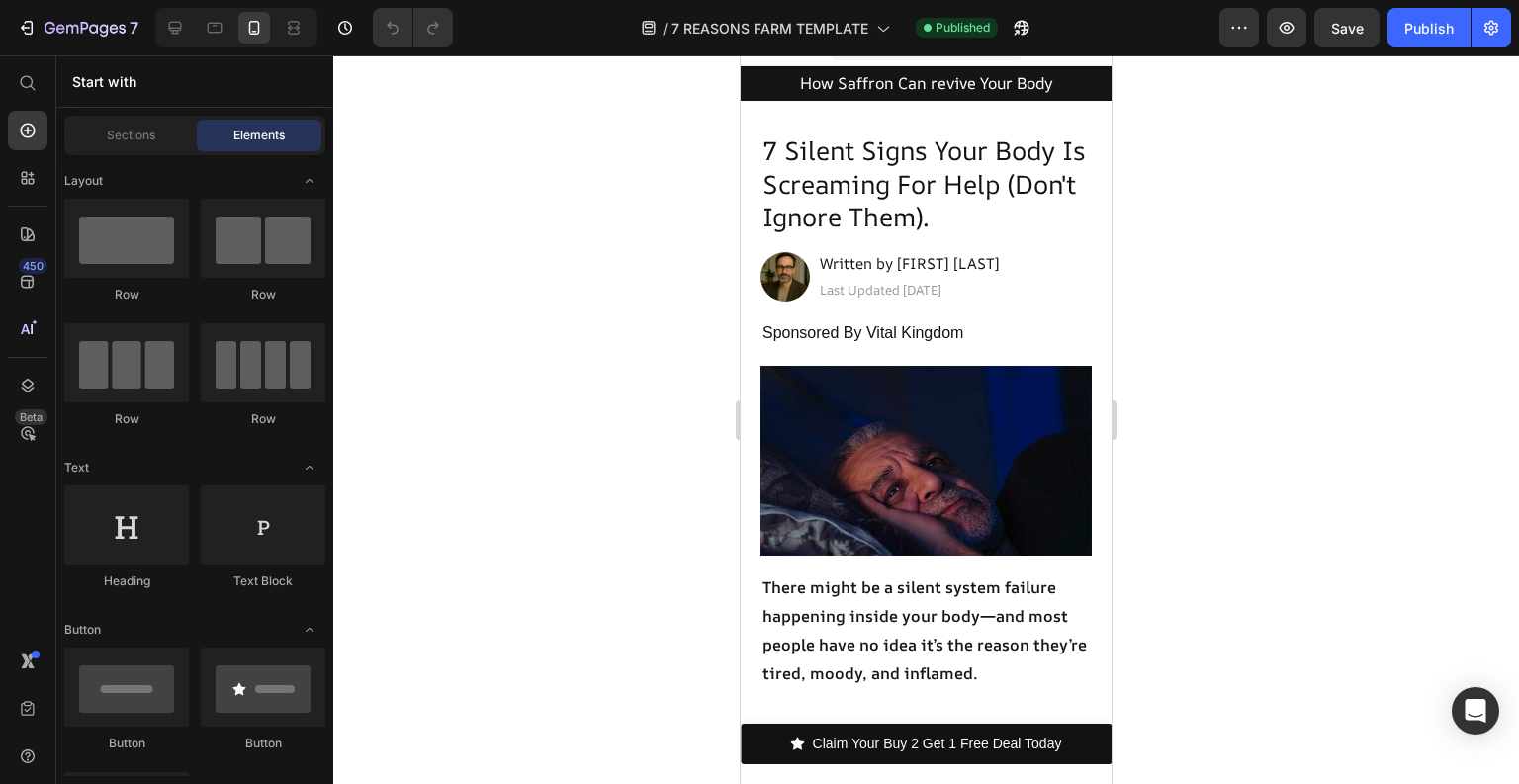 drag, startPoint x: 1106, startPoint y: 717, endPoint x: 1875, endPoint y: 137, distance: 963.2035 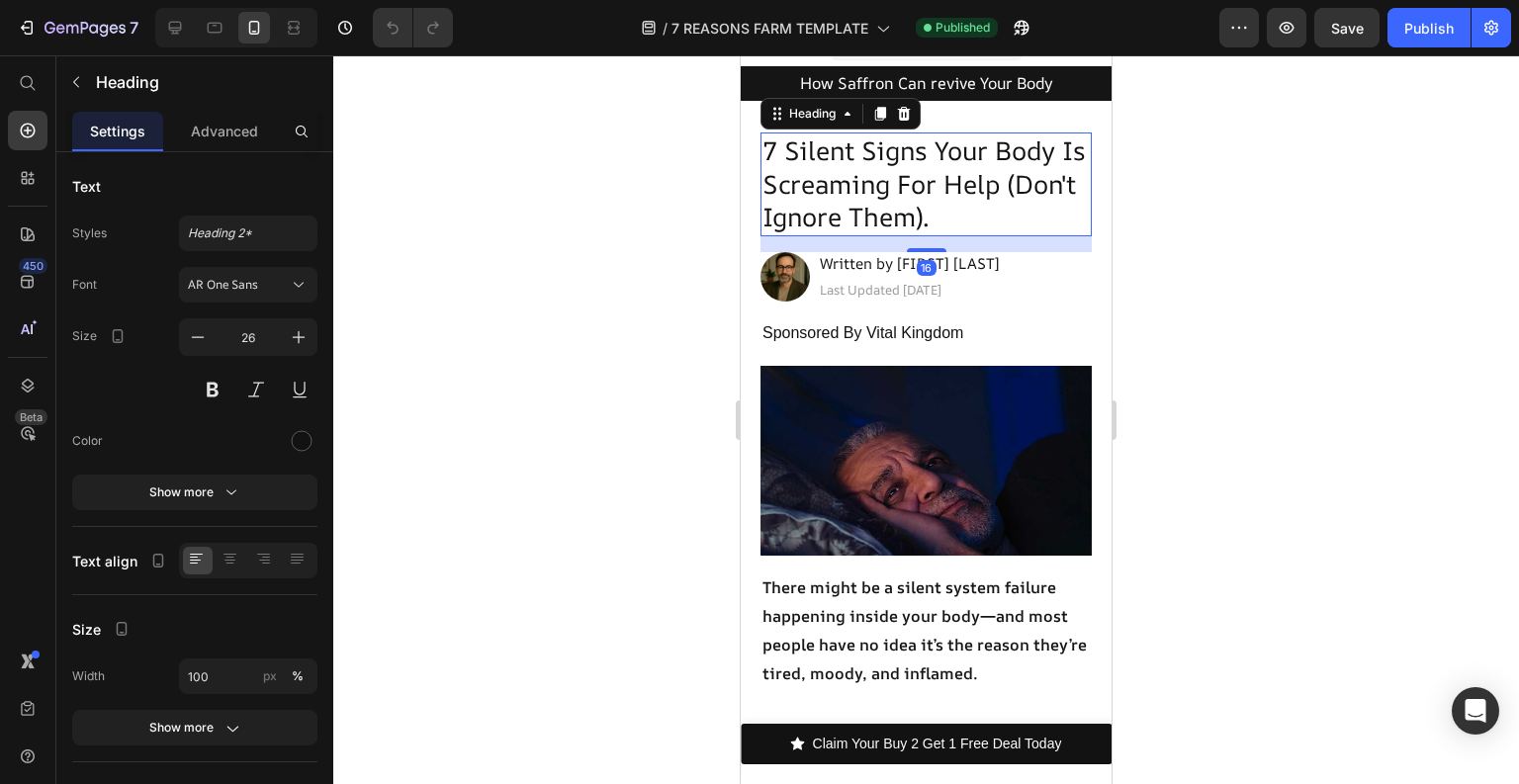 click on "7 Silent Signs Your Body Is Screaming For Help (Don't Ignore Them)." at bounding box center (926, 184) 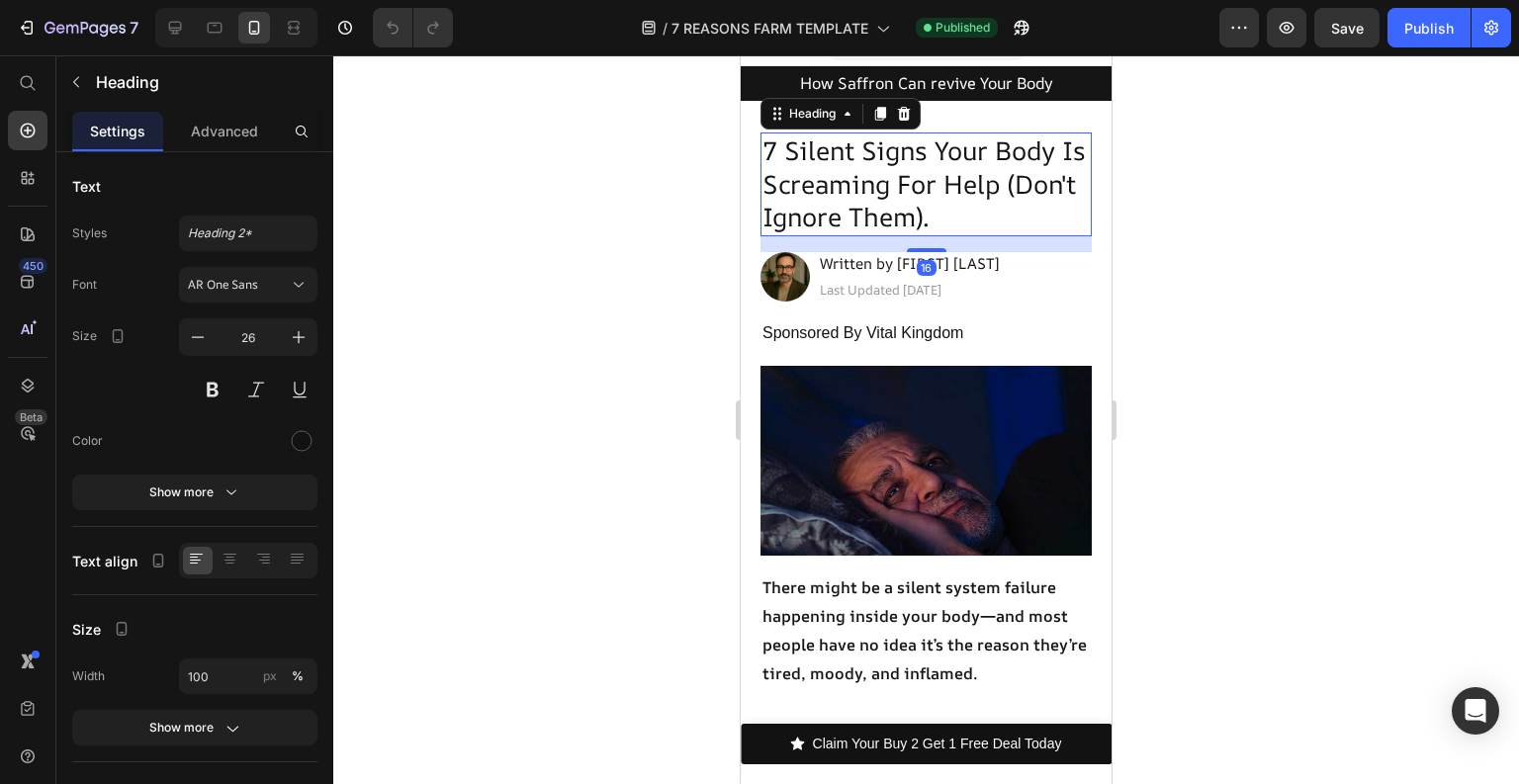 click on "7 Silent Signs Your Body Is Screaming For Help (Don't Ignore Them)." at bounding box center (926, 184) 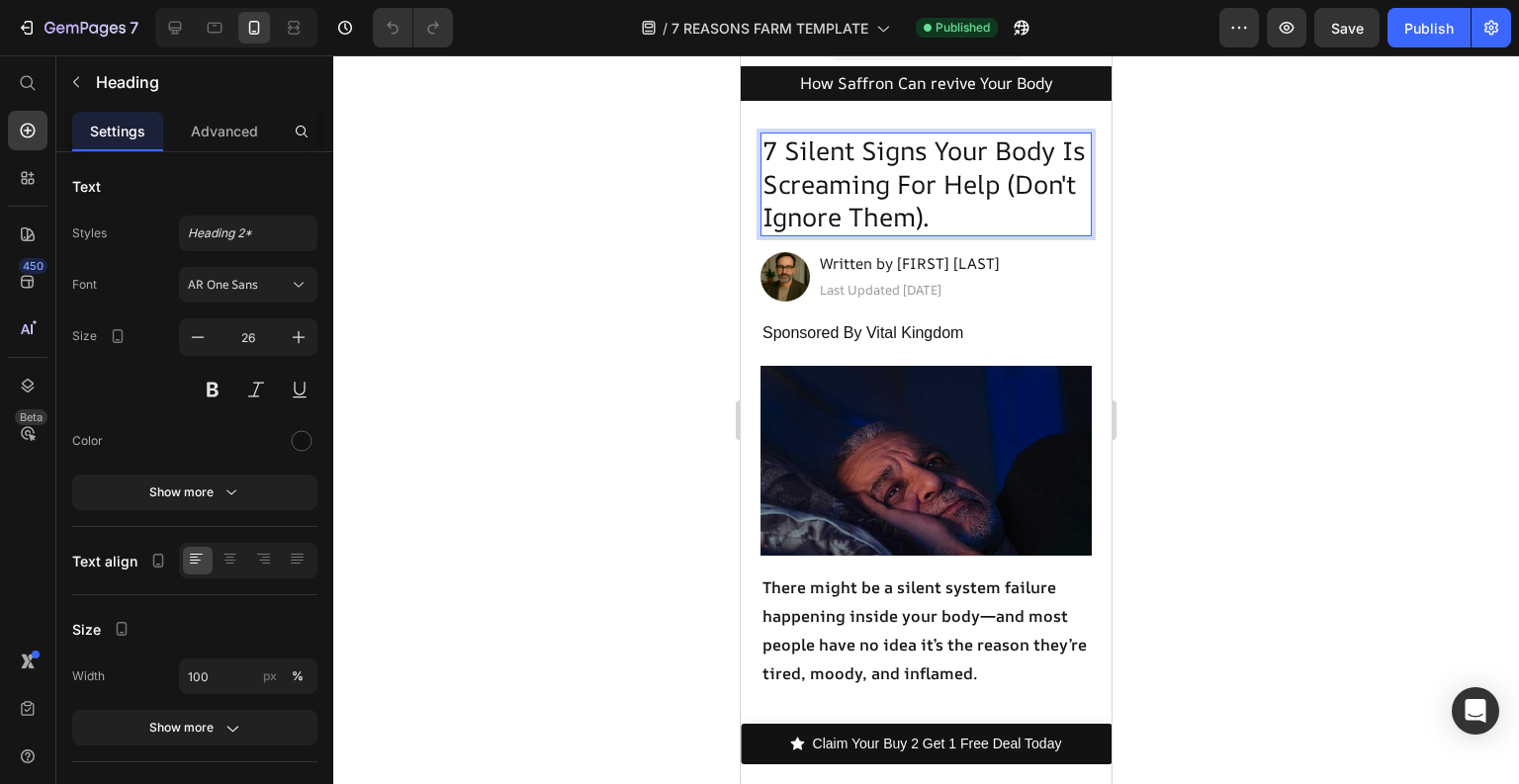 click on "7 Silent Signs Your Body Is Screaming For Help (Don't Ignore Them)." at bounding box center [926, 184] 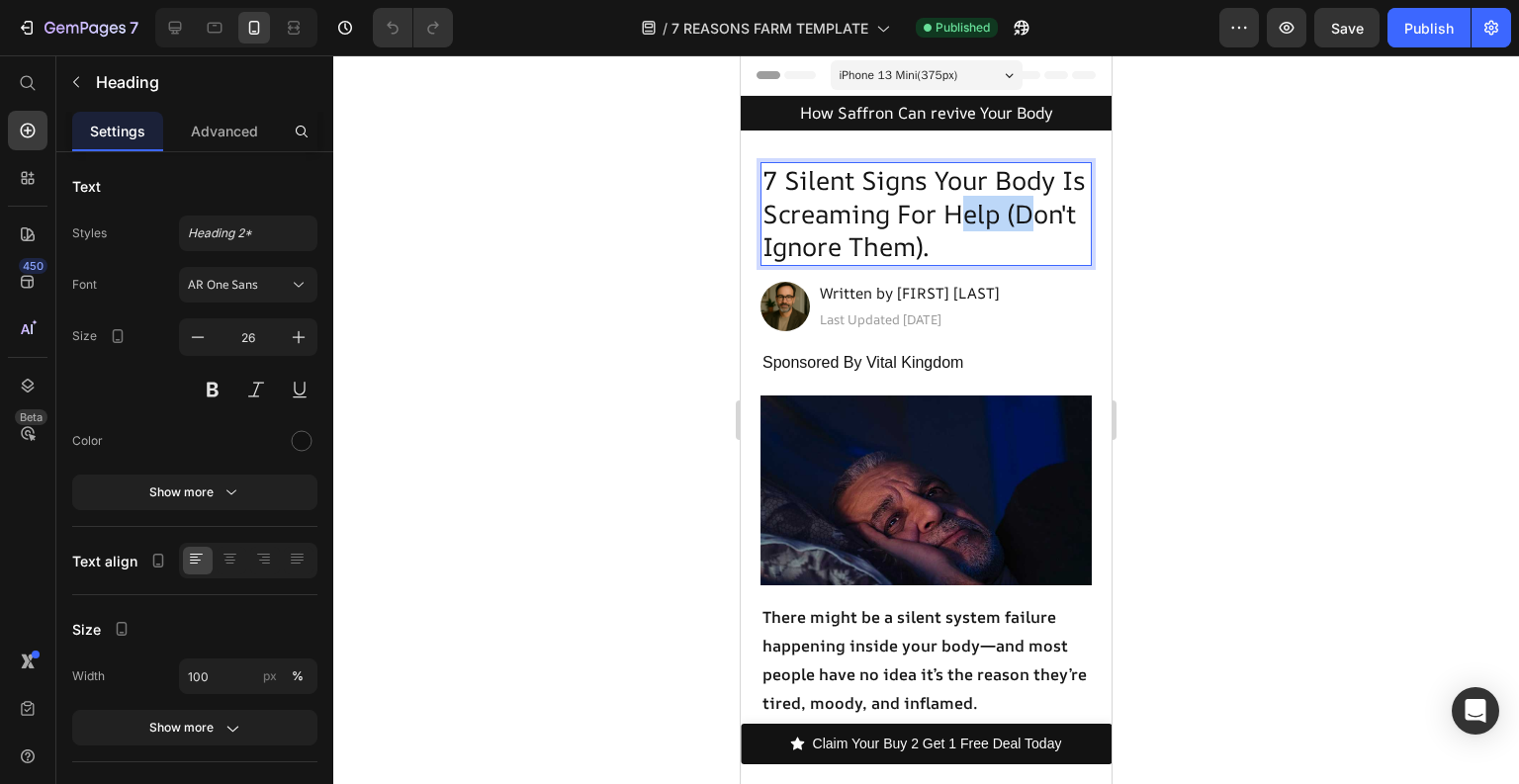 drag, startPoint x: 994, startPoint y: 218, endPoint x: 790, endPoint y: 235, distance: 204.70711 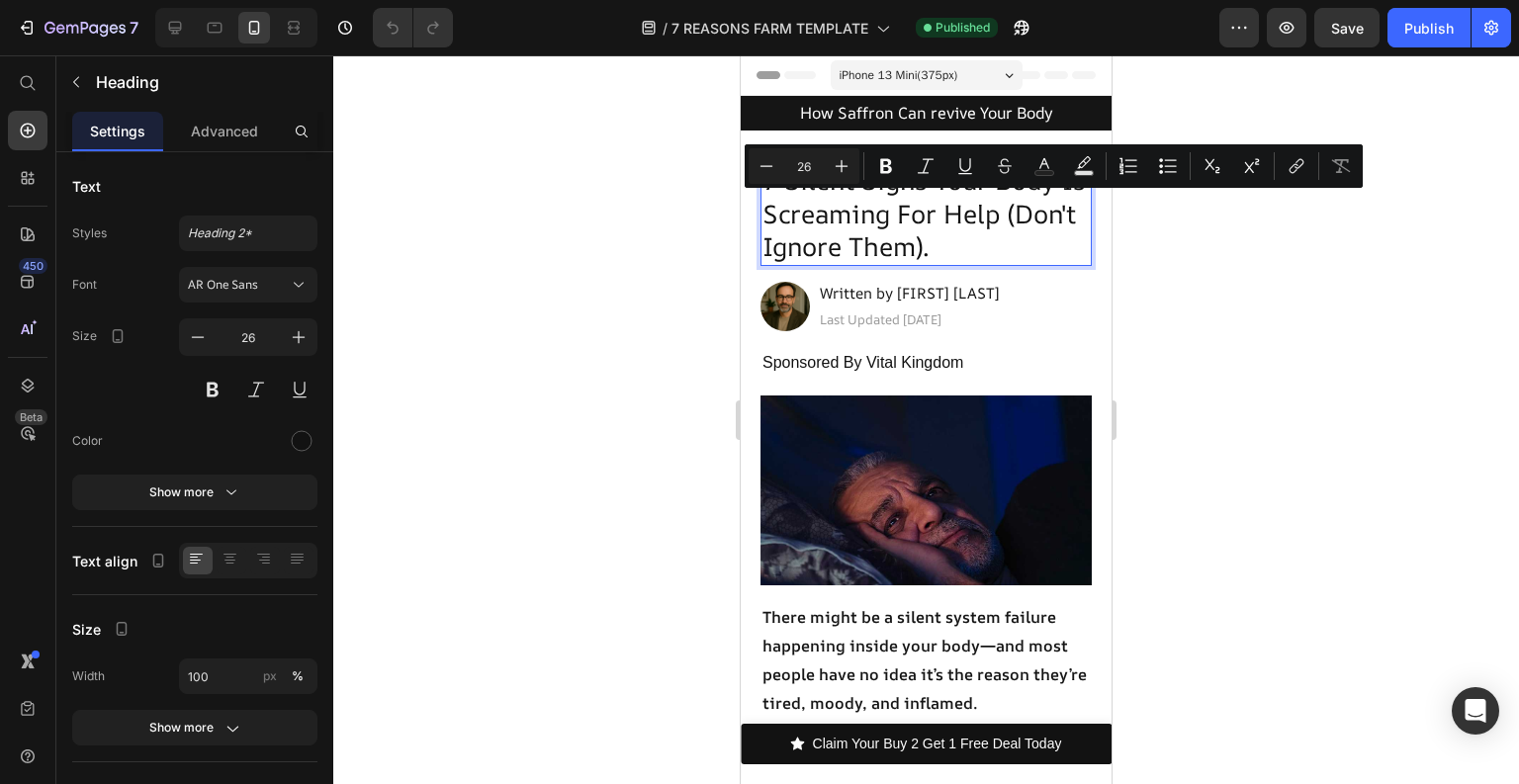 click on "7 Silent Signs Your Body Is Screaming For Help (Don't Ignore Them)." at bounding box center [926, 214] 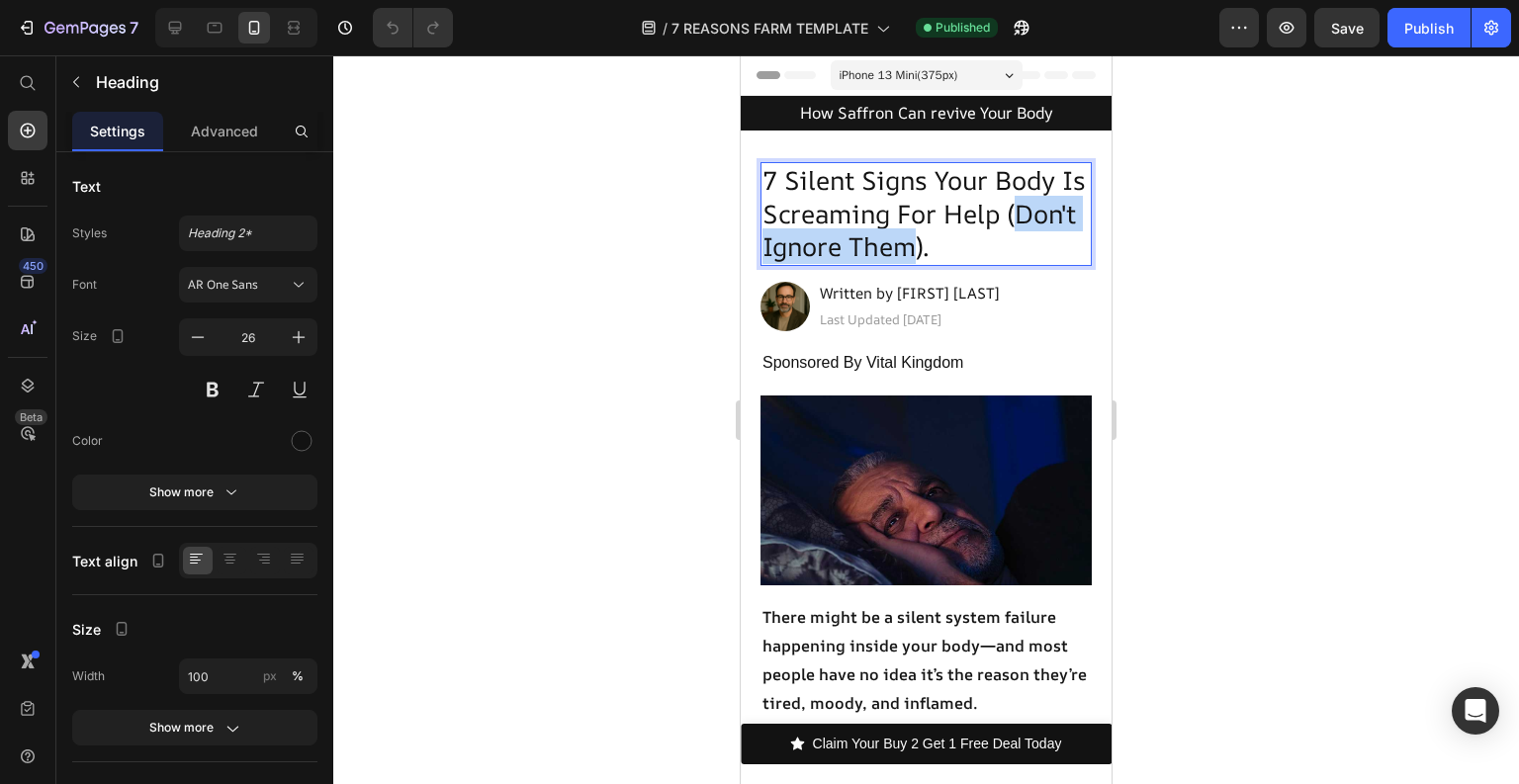 drag, startPoint x: 991, startPoint y: 247, endPoint x: 777, endPoint y: 251, distance: 214.03738 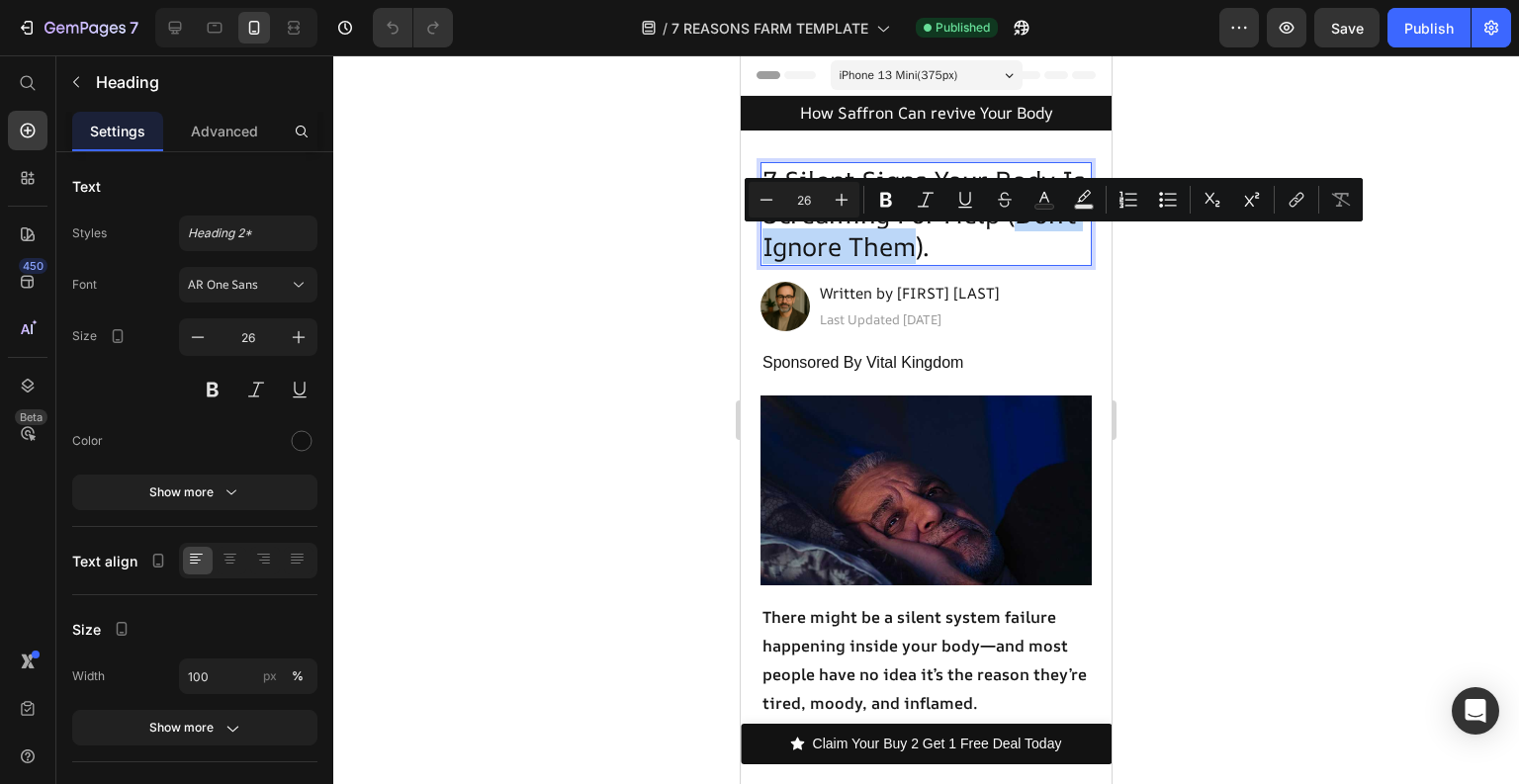 click on "7 Silent Signs Your Body Is Screaming For Help (Don't Ignore Them)." at bounding box center [926, 214] 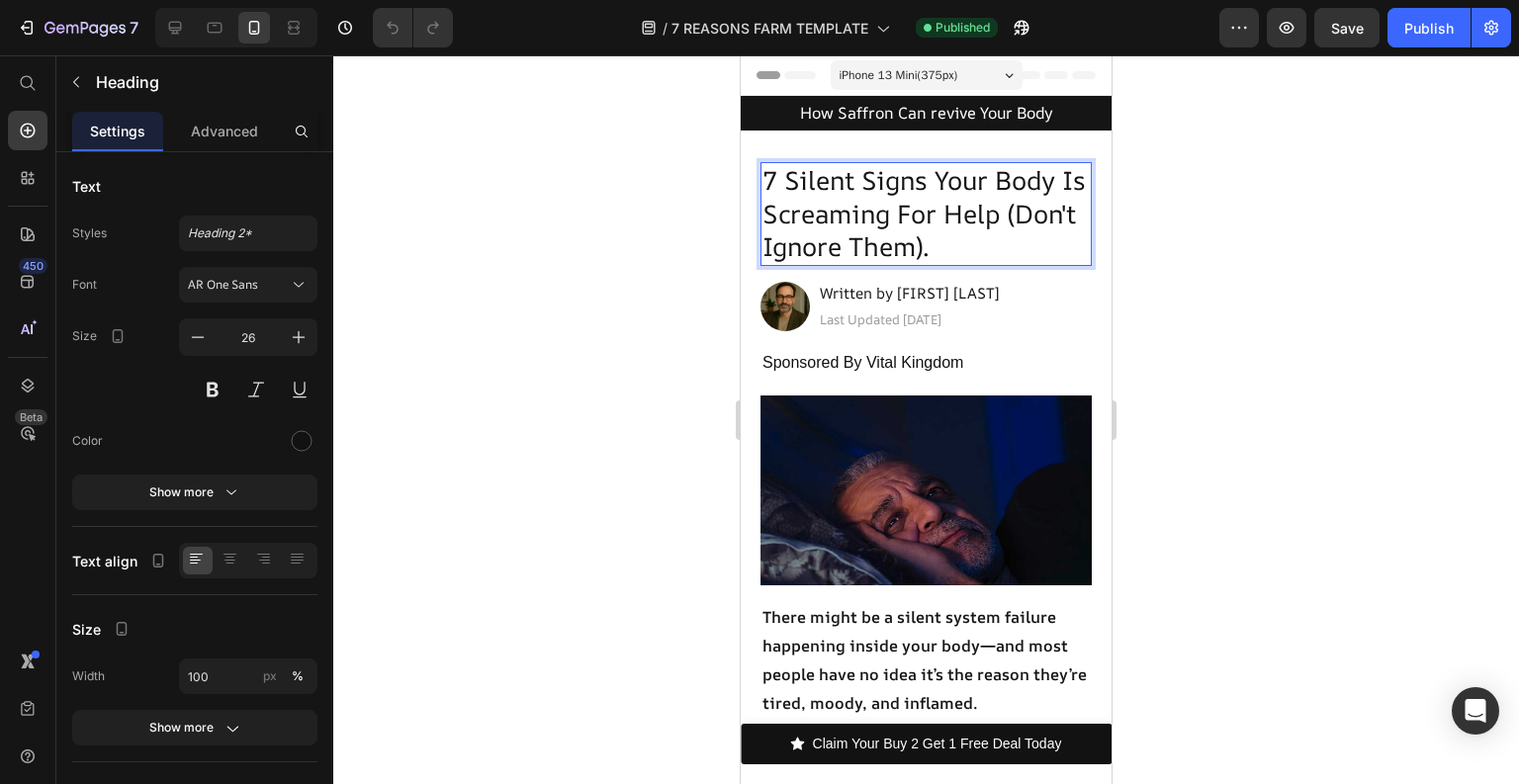 click on "7 Silent Signs Your Body Is Screaming For Help (Don't Ignore Them)." at bounding box center [926, 214] 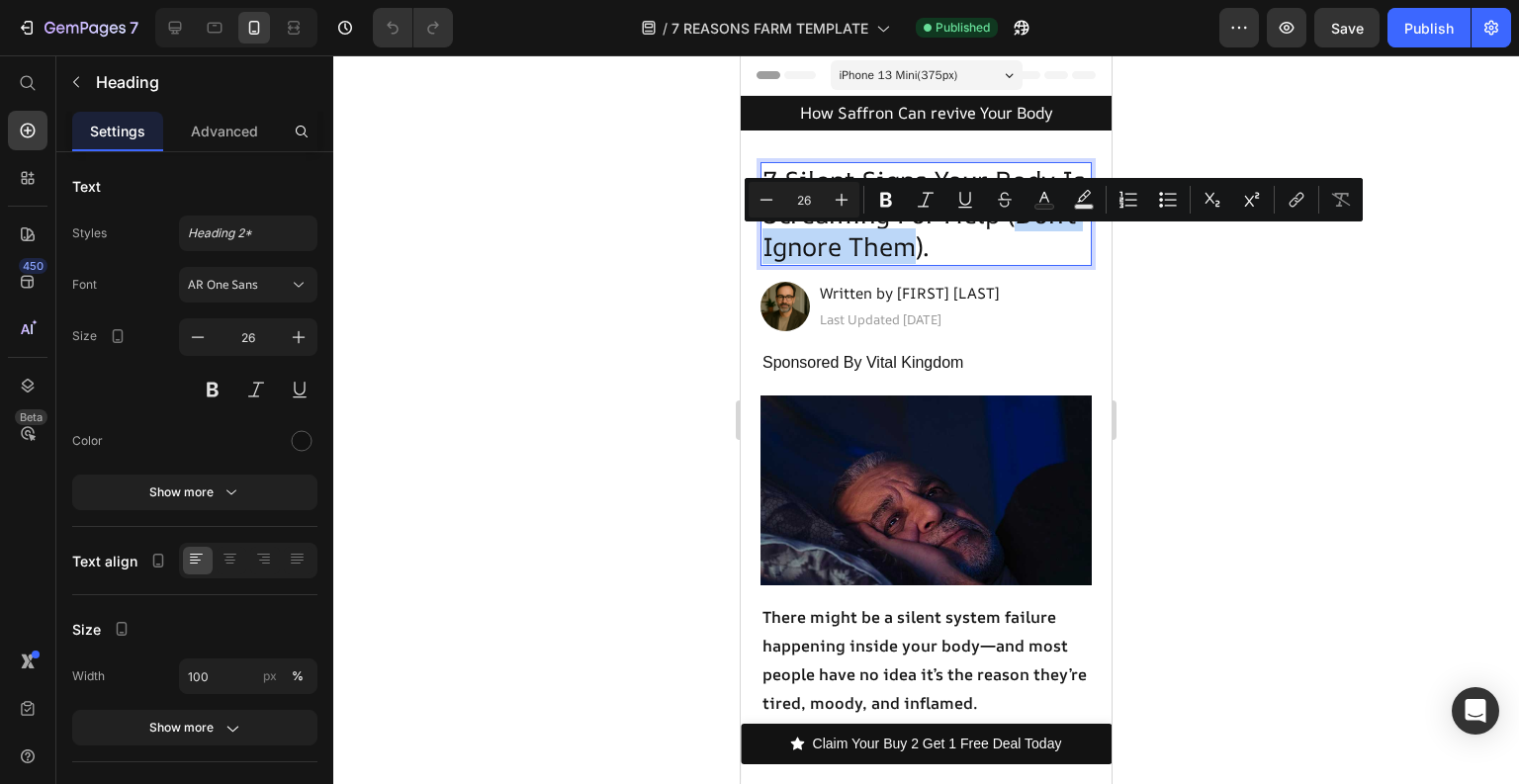 drag, startPoint x: 776, startPoint y: 241, endPoint x: 988, endPoint y: 247, distance: 212.08489 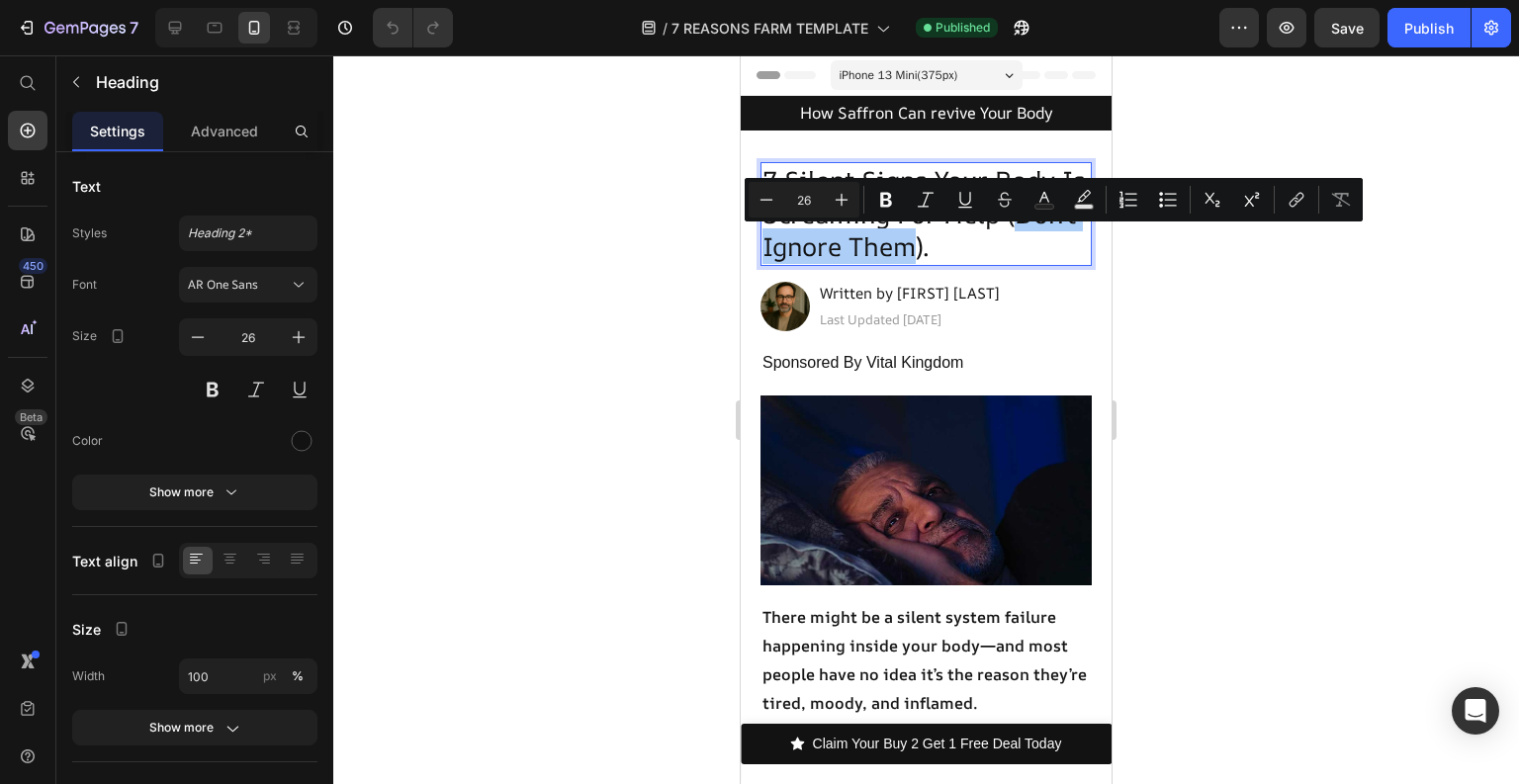 click 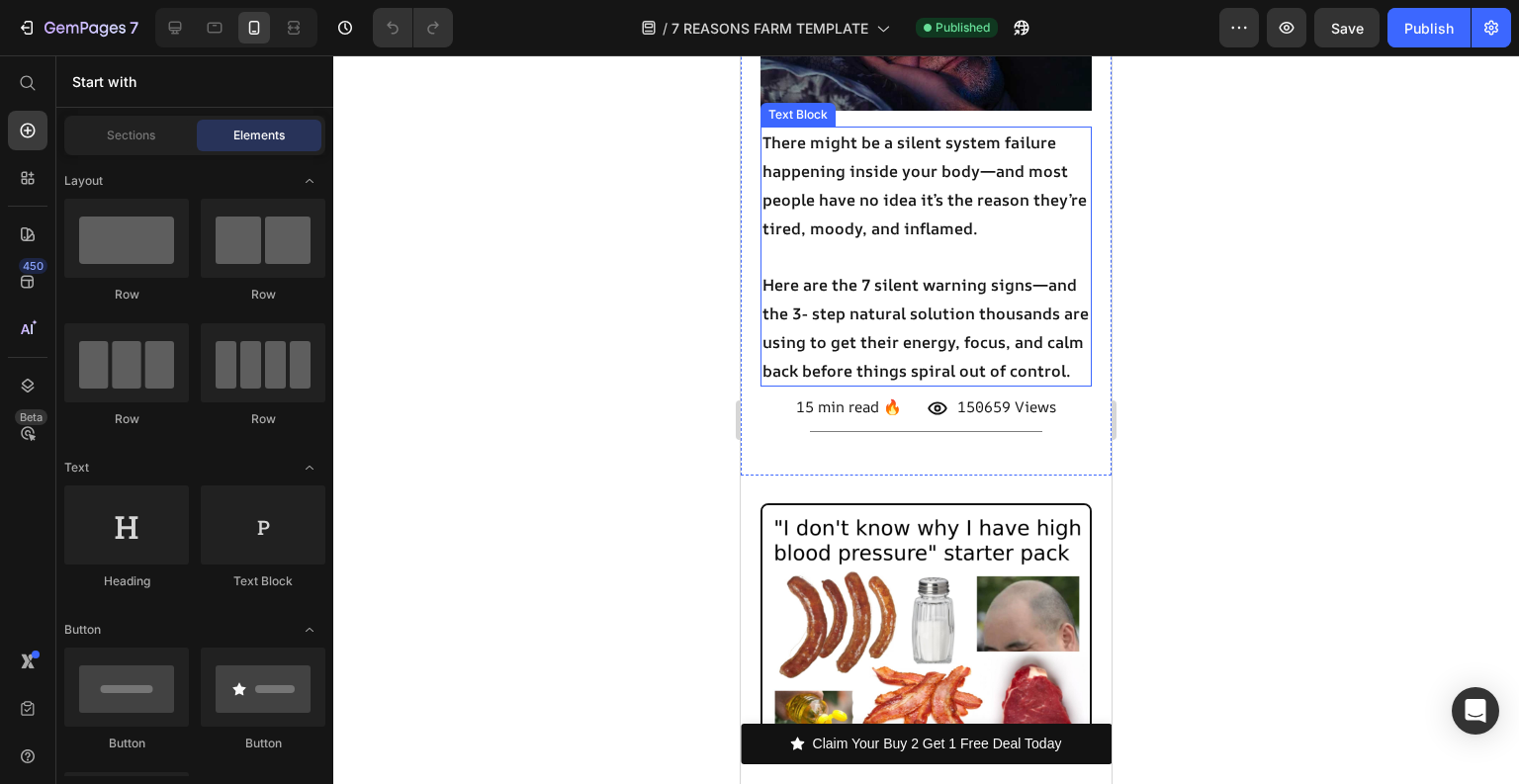 scroll, scrollTop: 791, scrollLeft: 0, axis: vertical 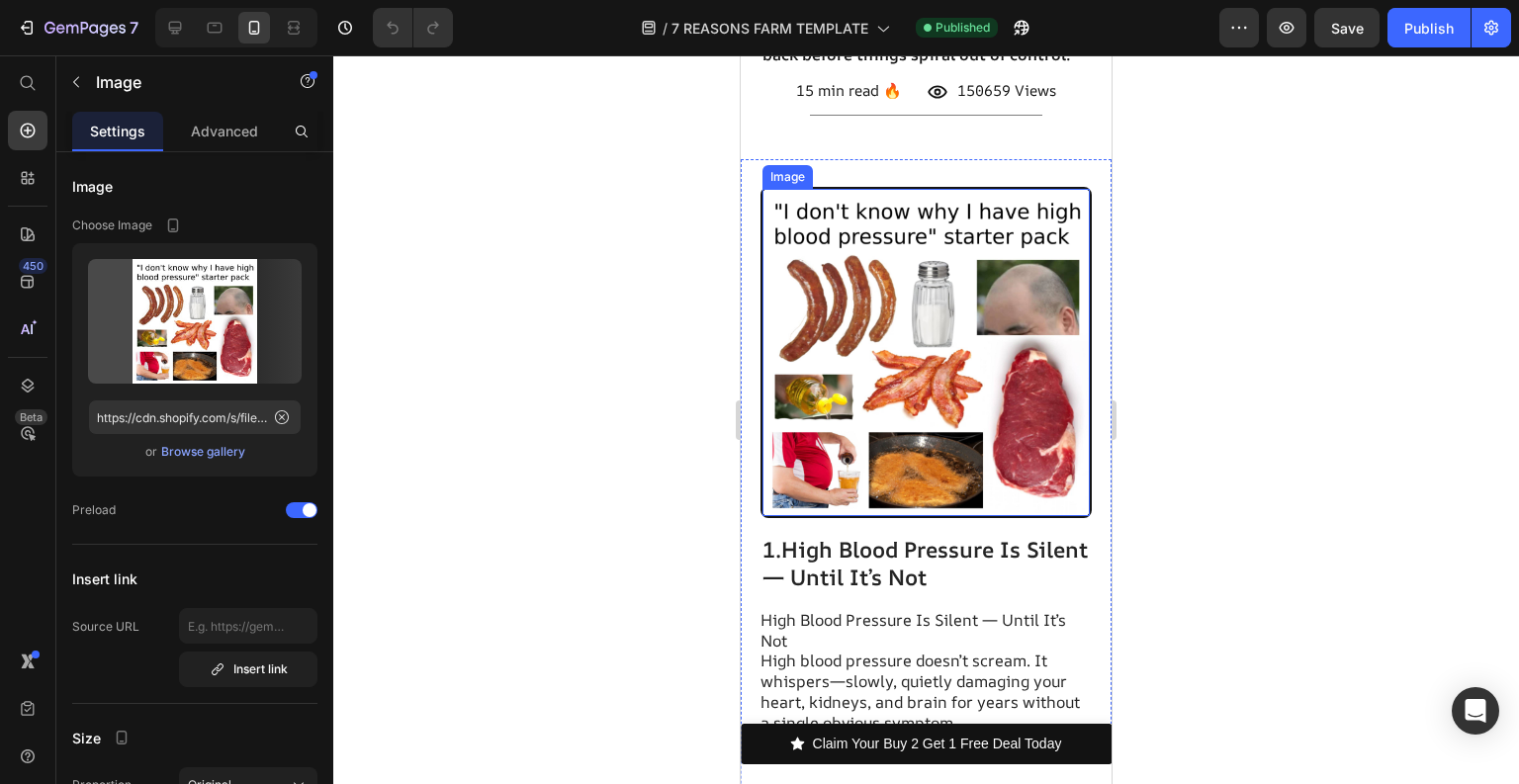 click at bounding box center [926, 352] 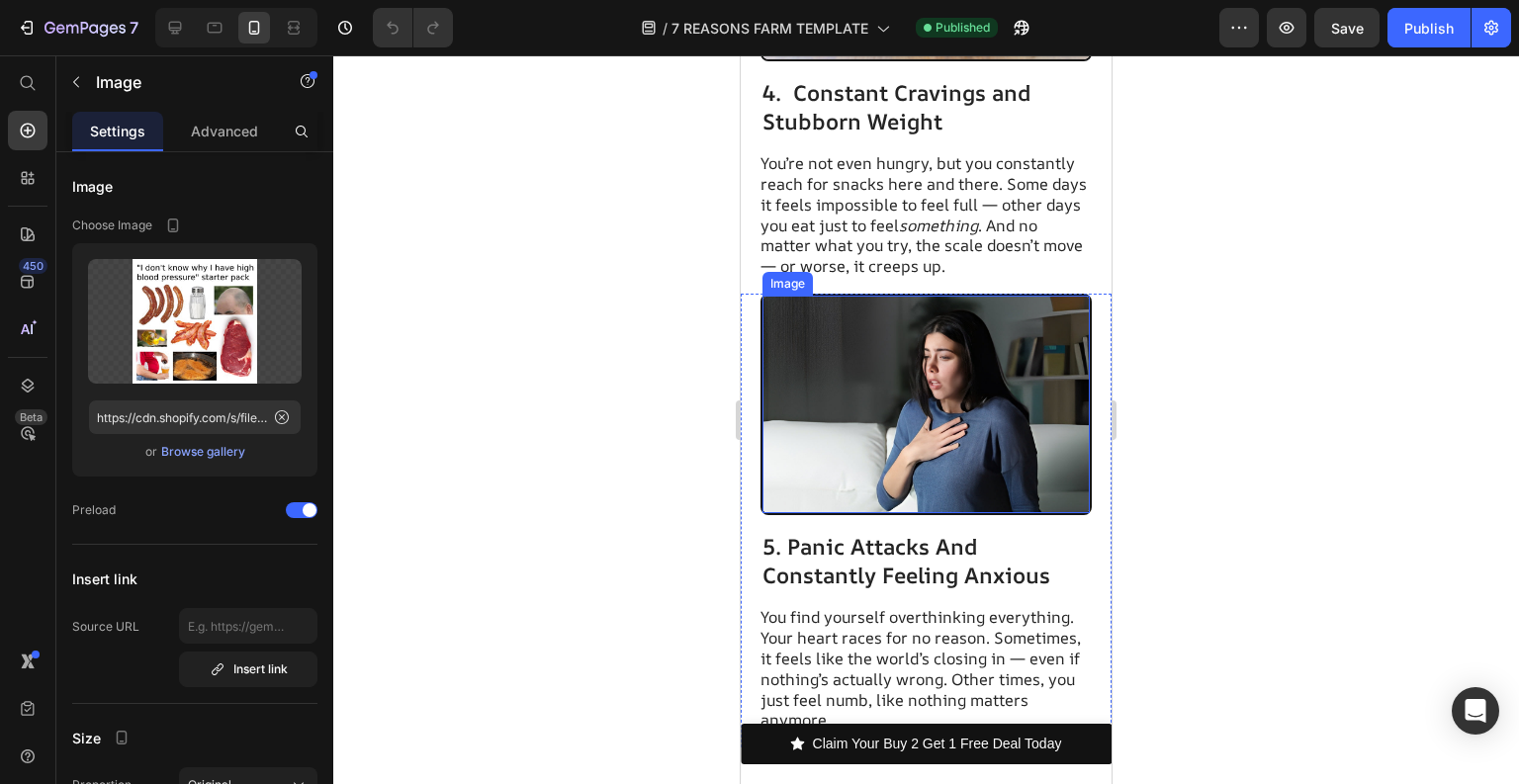 scroll, scrollTop: 3322, scrollLeft: 0, axis: vertical 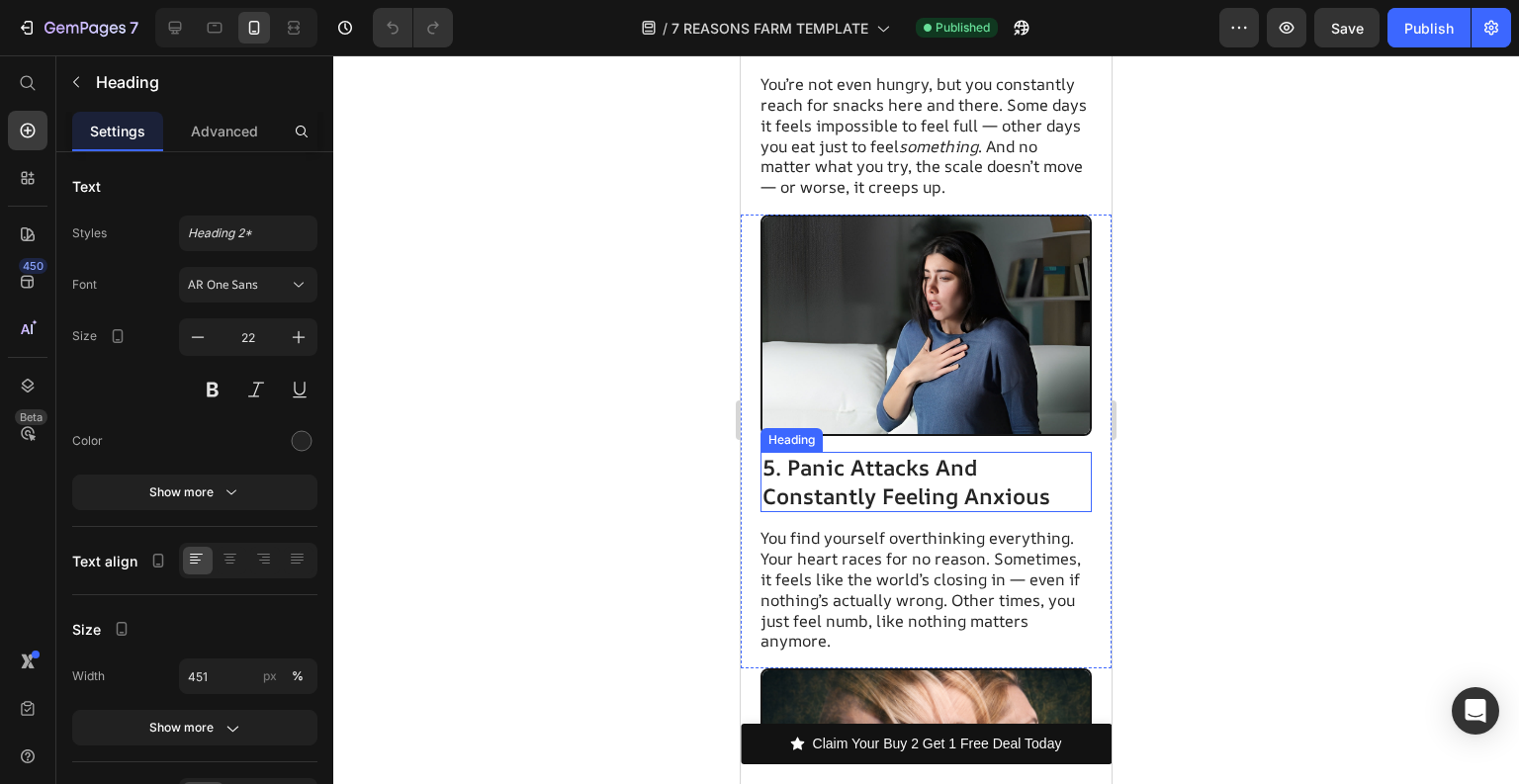 click on "5. Panic Attacks And Constantly Feeling Anxious" at bounding box center (926, 481) 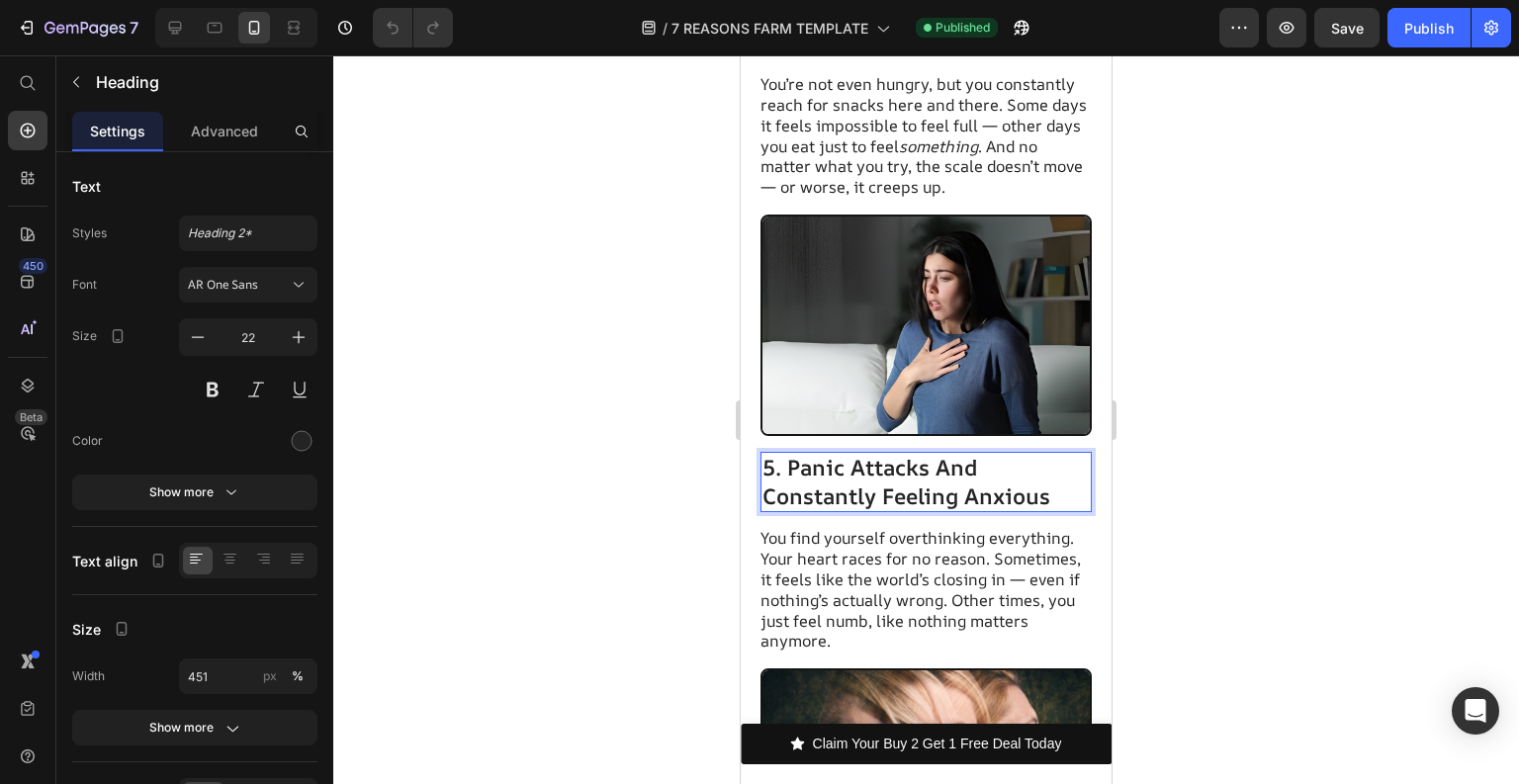 click on "5. Panic Attacks And Constantly Feeling Anxious" at bounding box center [926, 481] 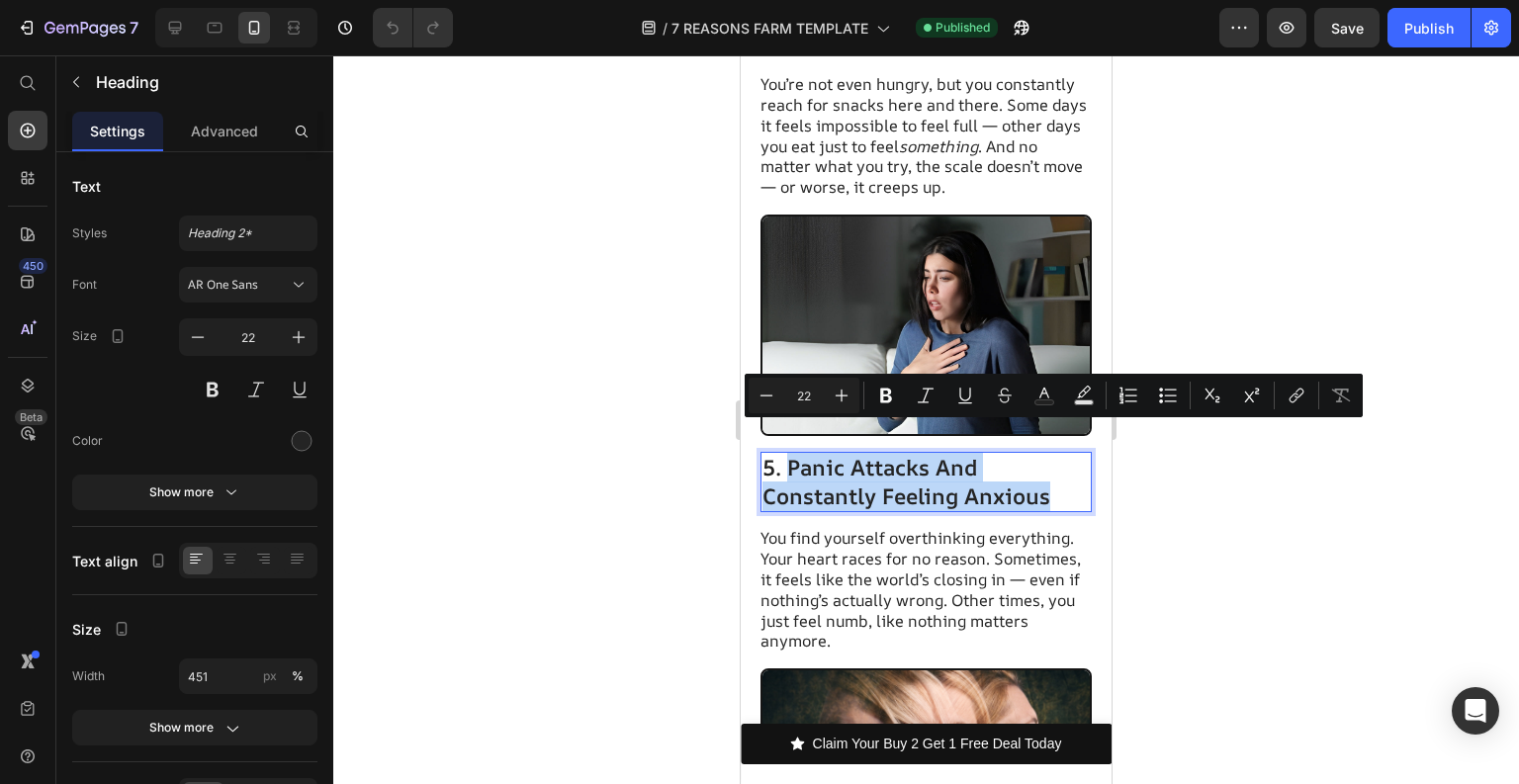 drag, startPoint x: 789, startPoint y: 438, endPoint x: 1049, endPoint y: 465, distance: 261.3982 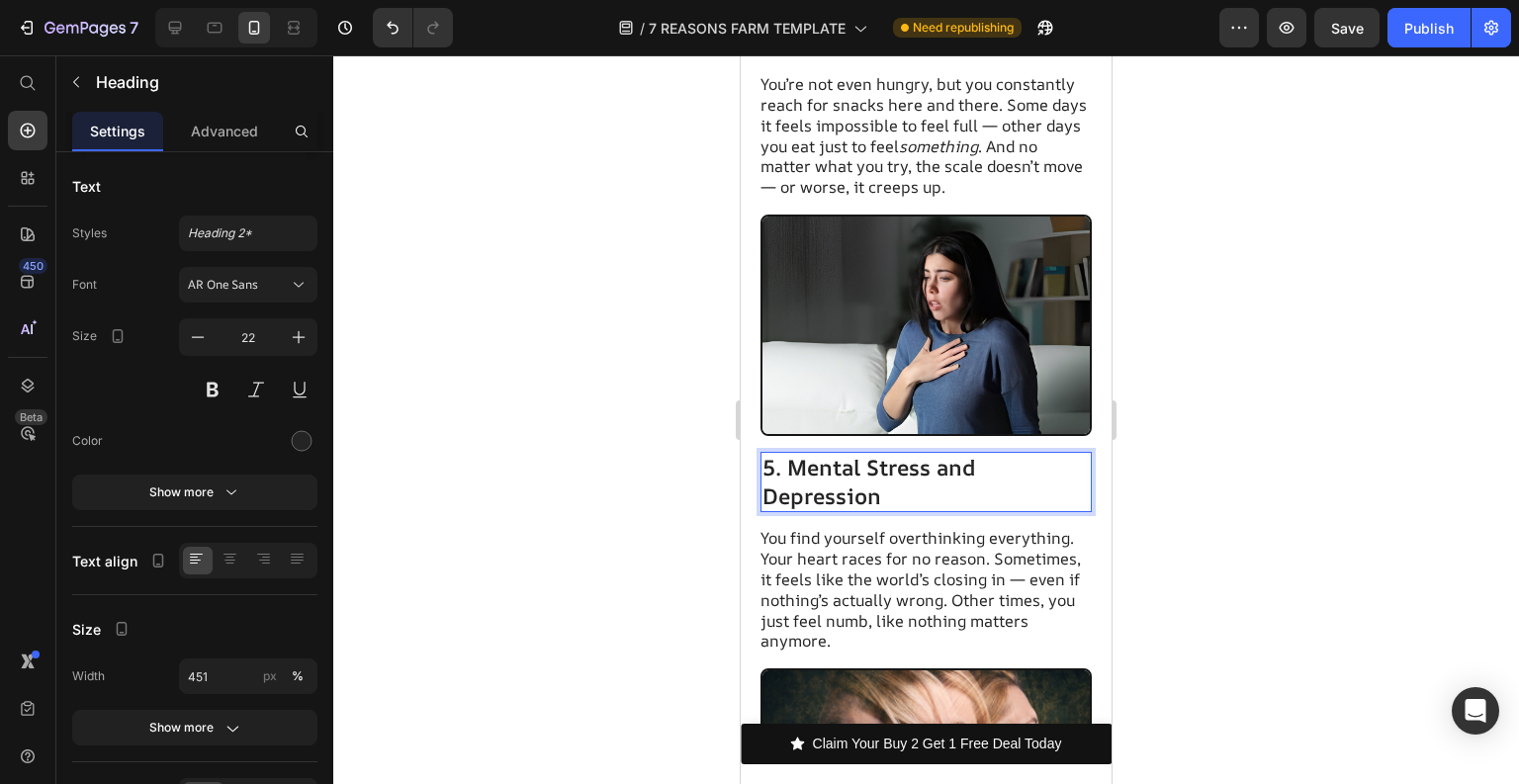 scroll, scrollTop: 3085, scrollLeft: 0, axis: vertical 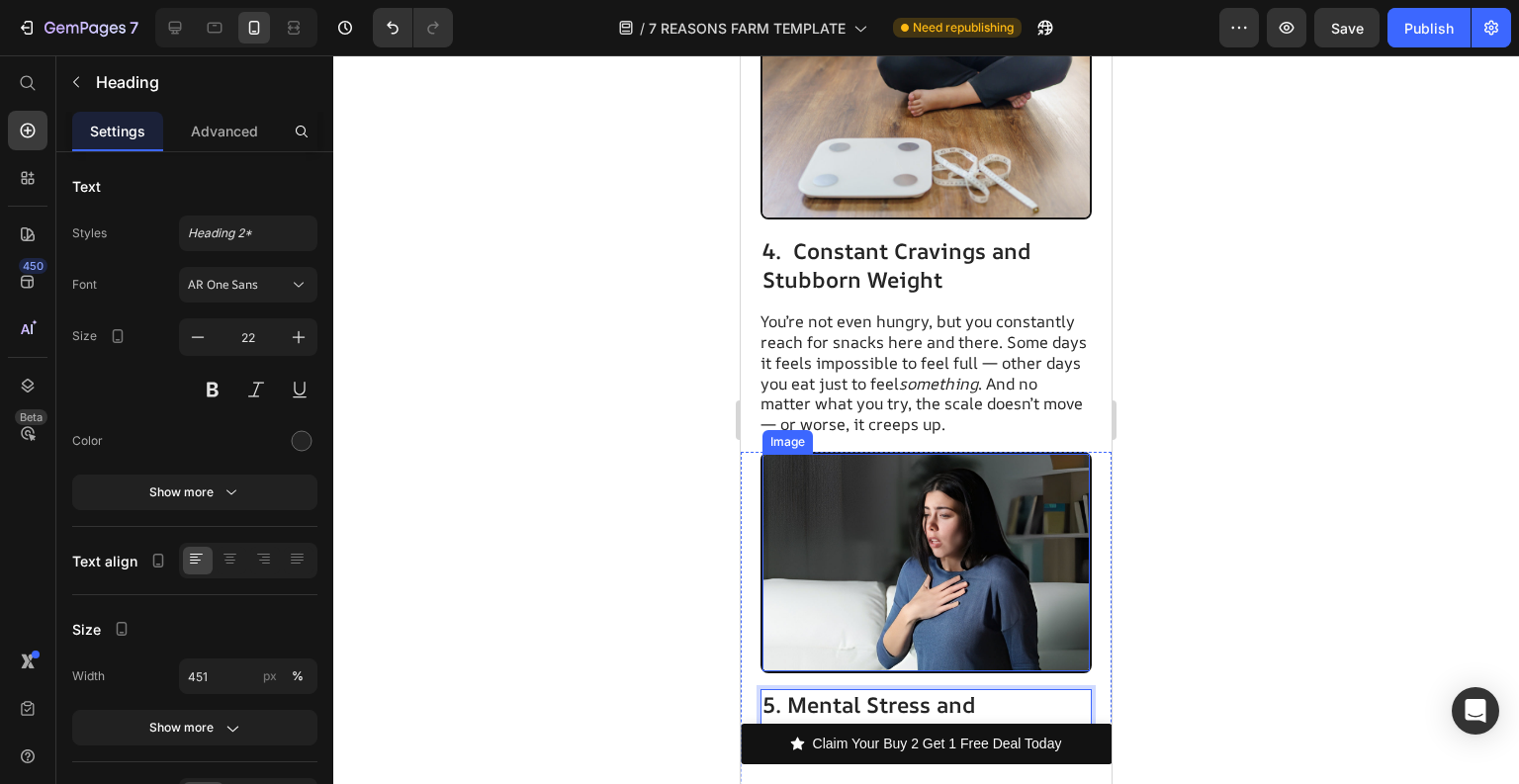 click at bounding box center (926, 563) 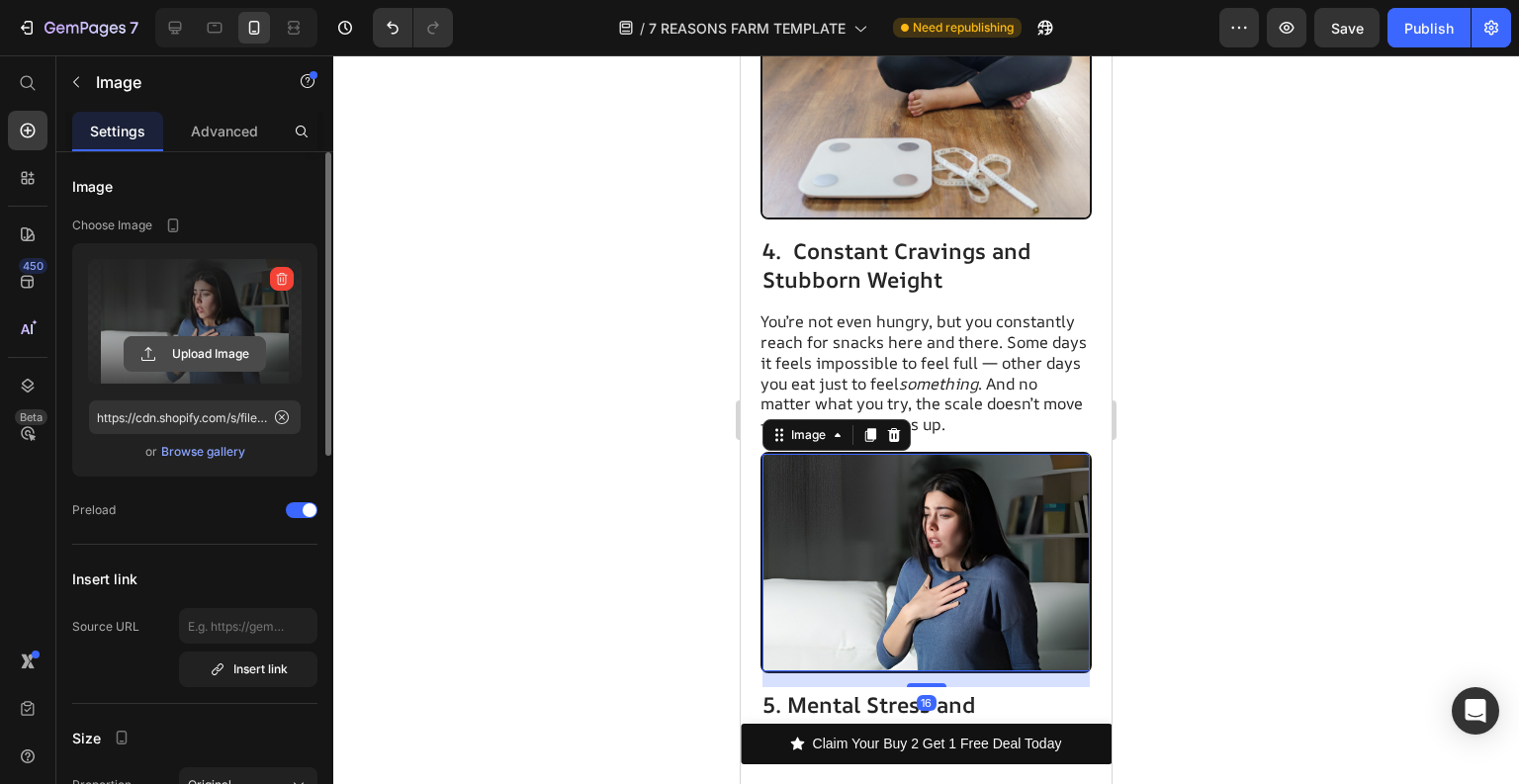 click 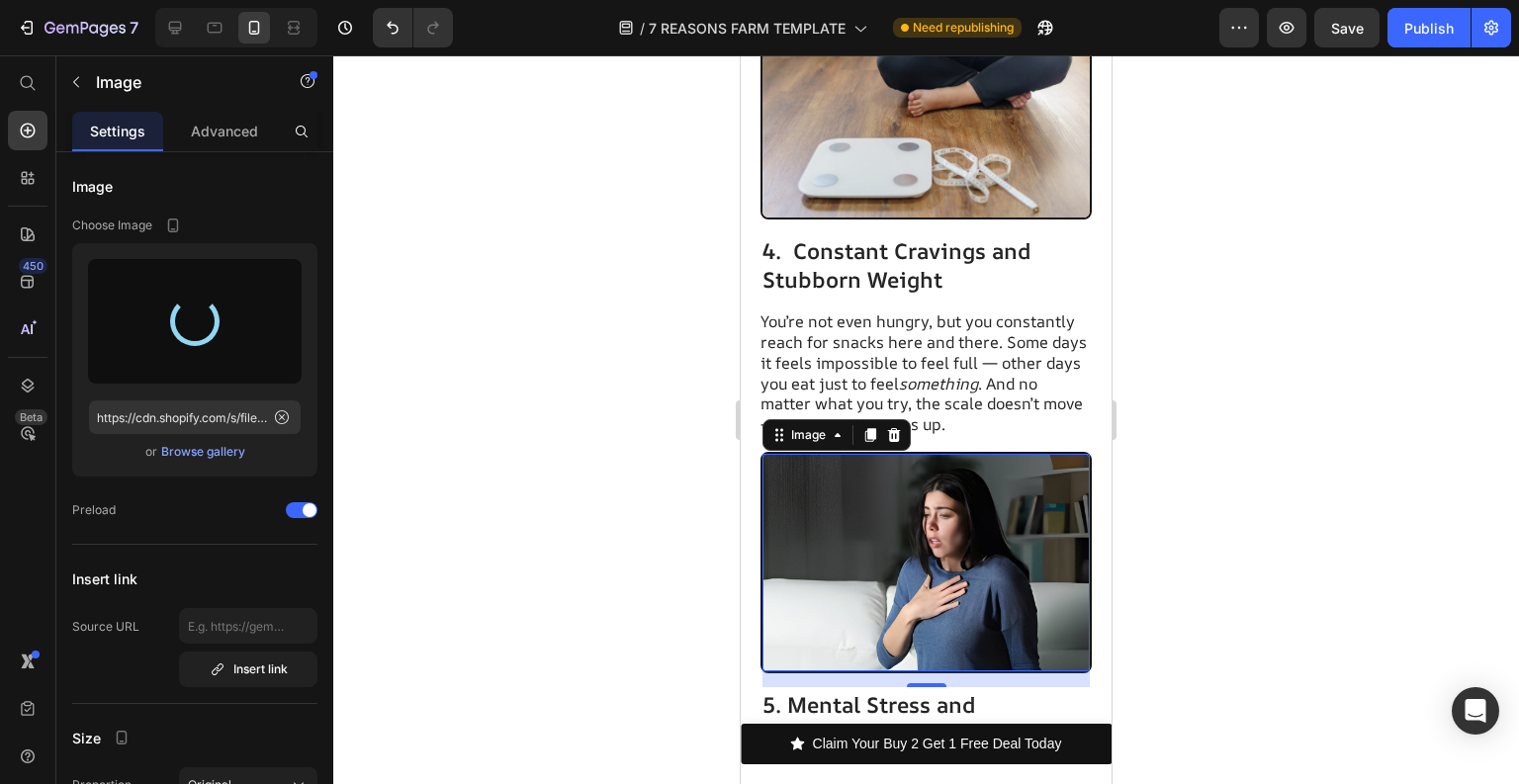 click at bounding box center (926, 563) 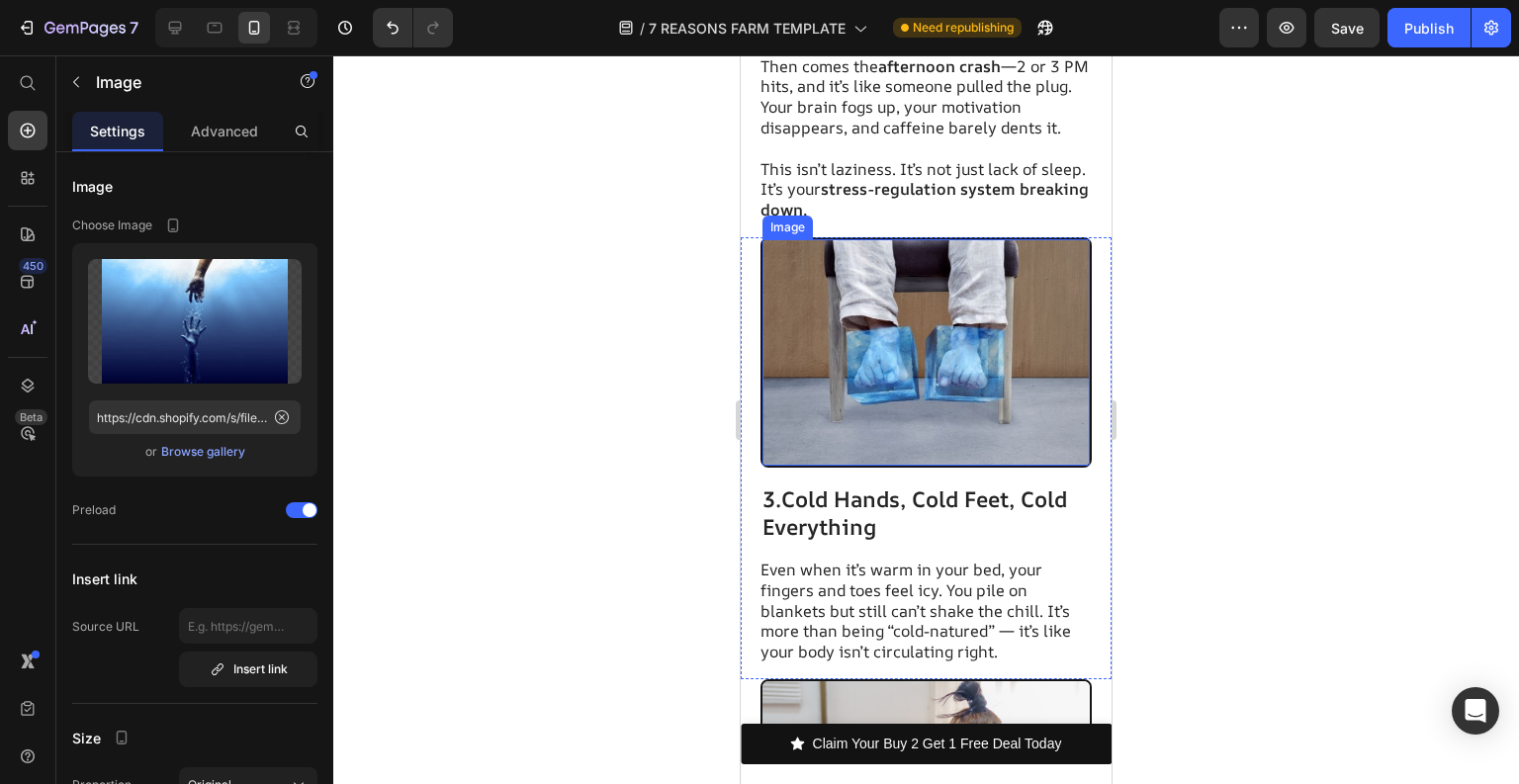 scroll, scrollTop: 2215, scrollLeft: 0, axis: vertical 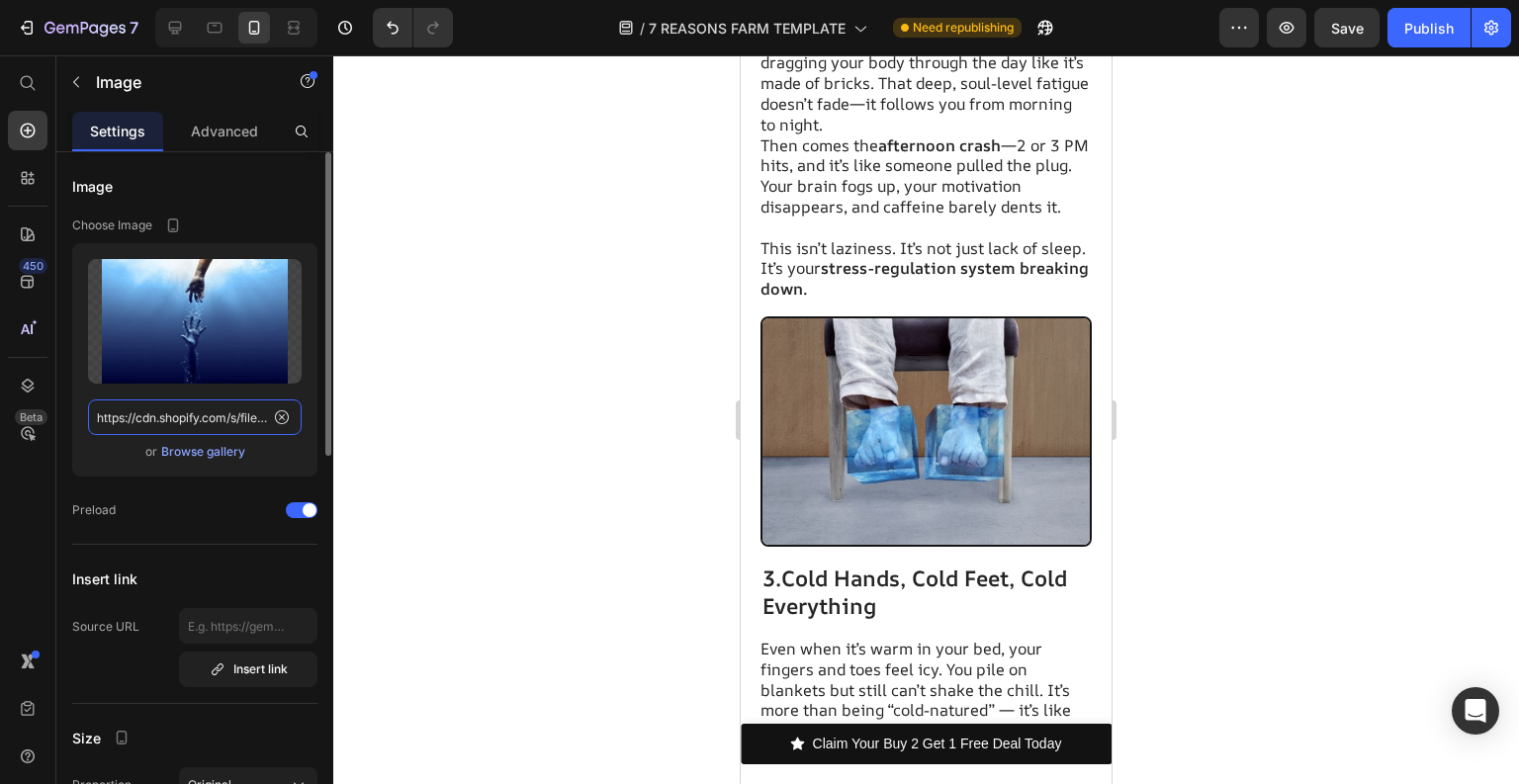 click on "https://cdn.shopify.com/s/files/1/0659/6539/1987/files/gempages_573850301312795717-73a03cd0-fa2f-4841-b609-a34bfbcc2ffa.jpg" 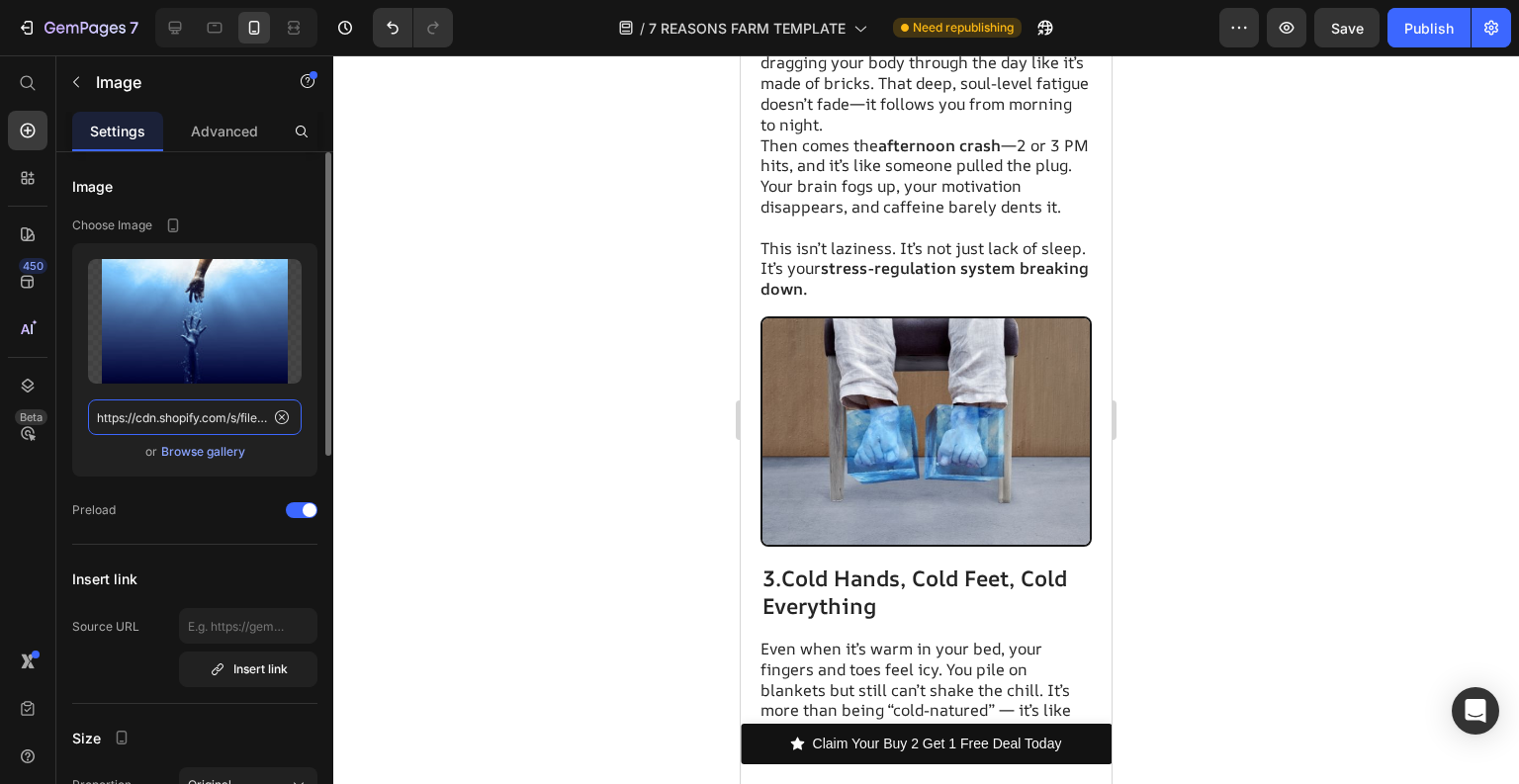 scroll, scrollTop: 0, scrollLeft: 581, axis: horizontal 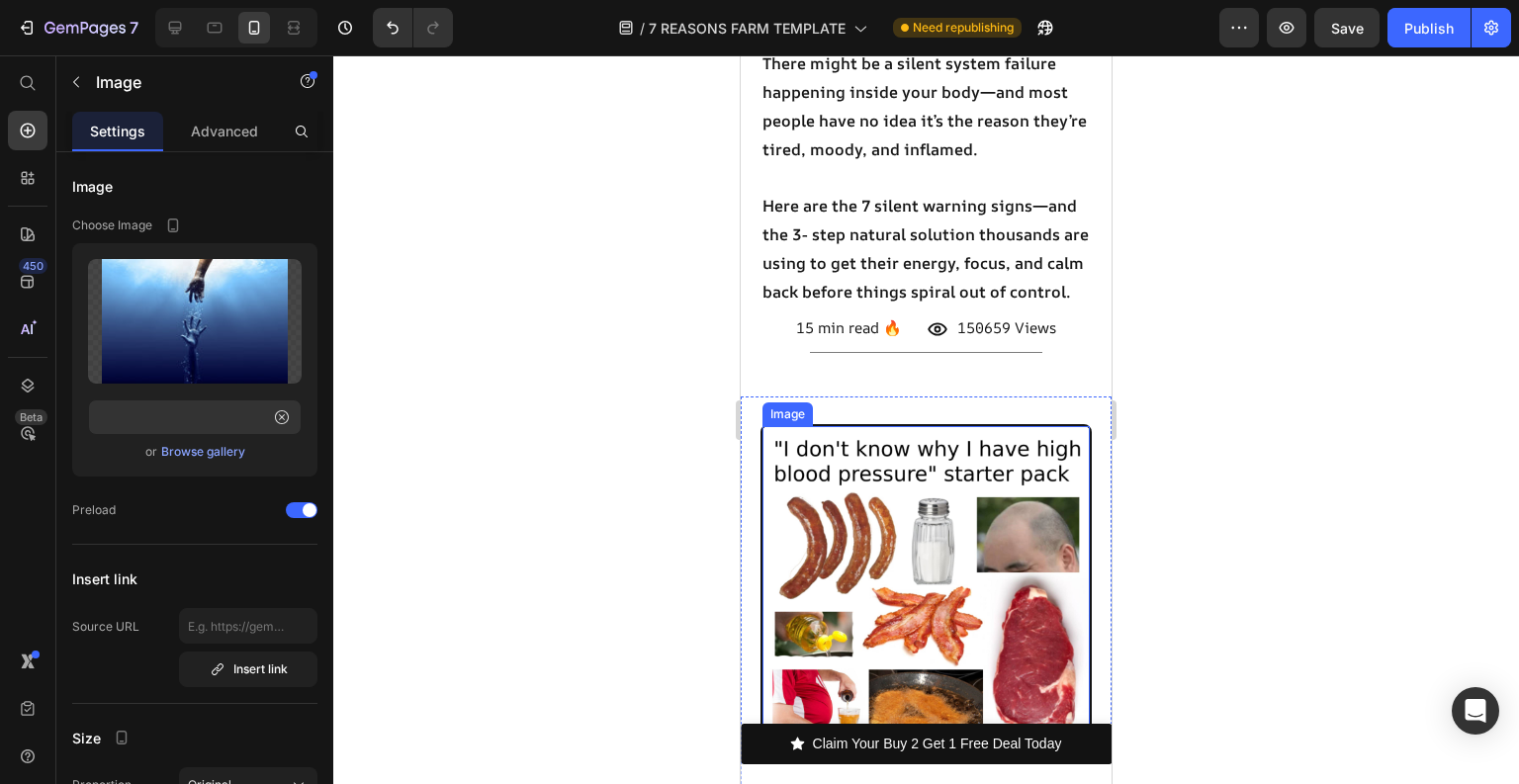 click at bounding box center [926, 589] 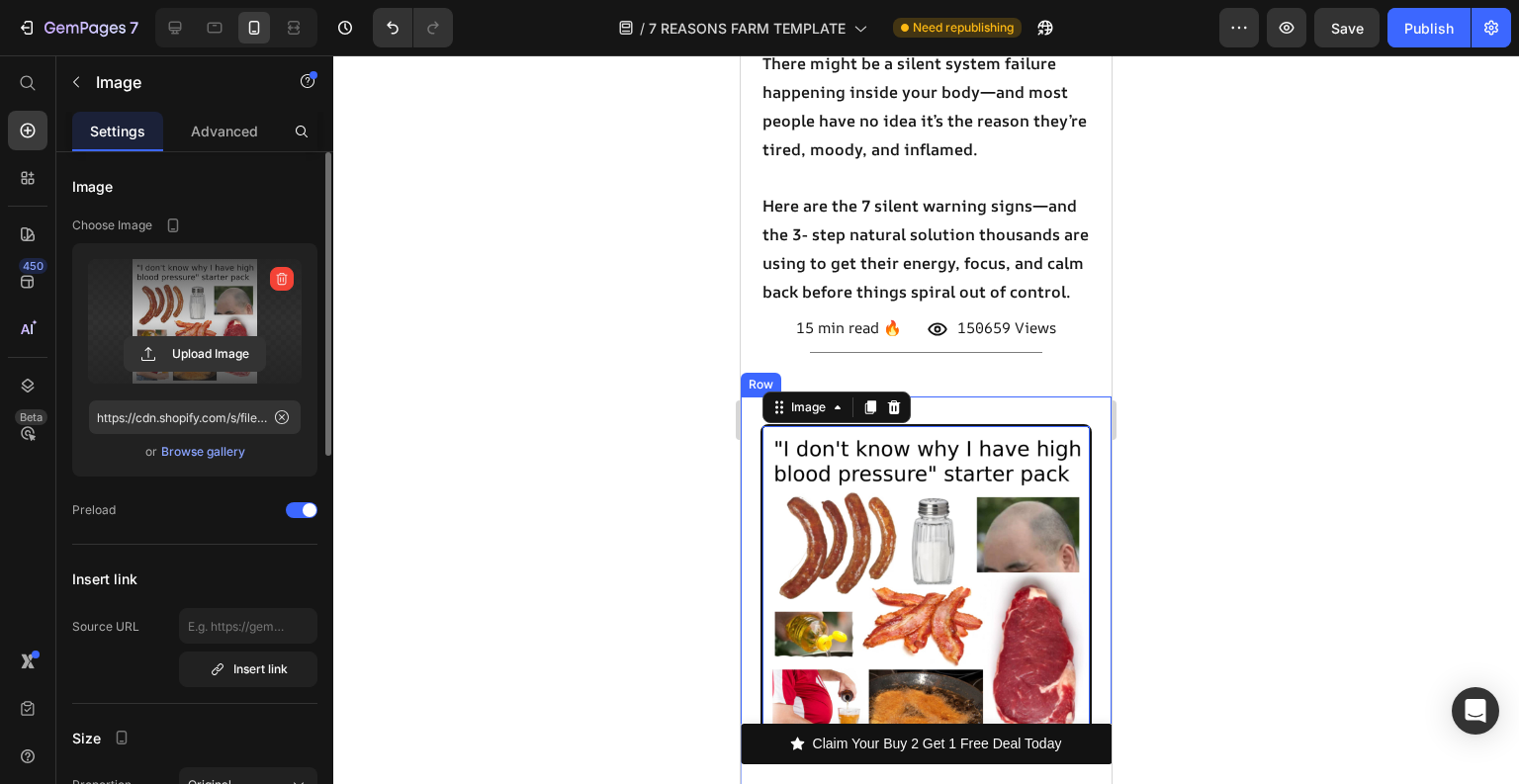 click at bounding box center (195, 321) 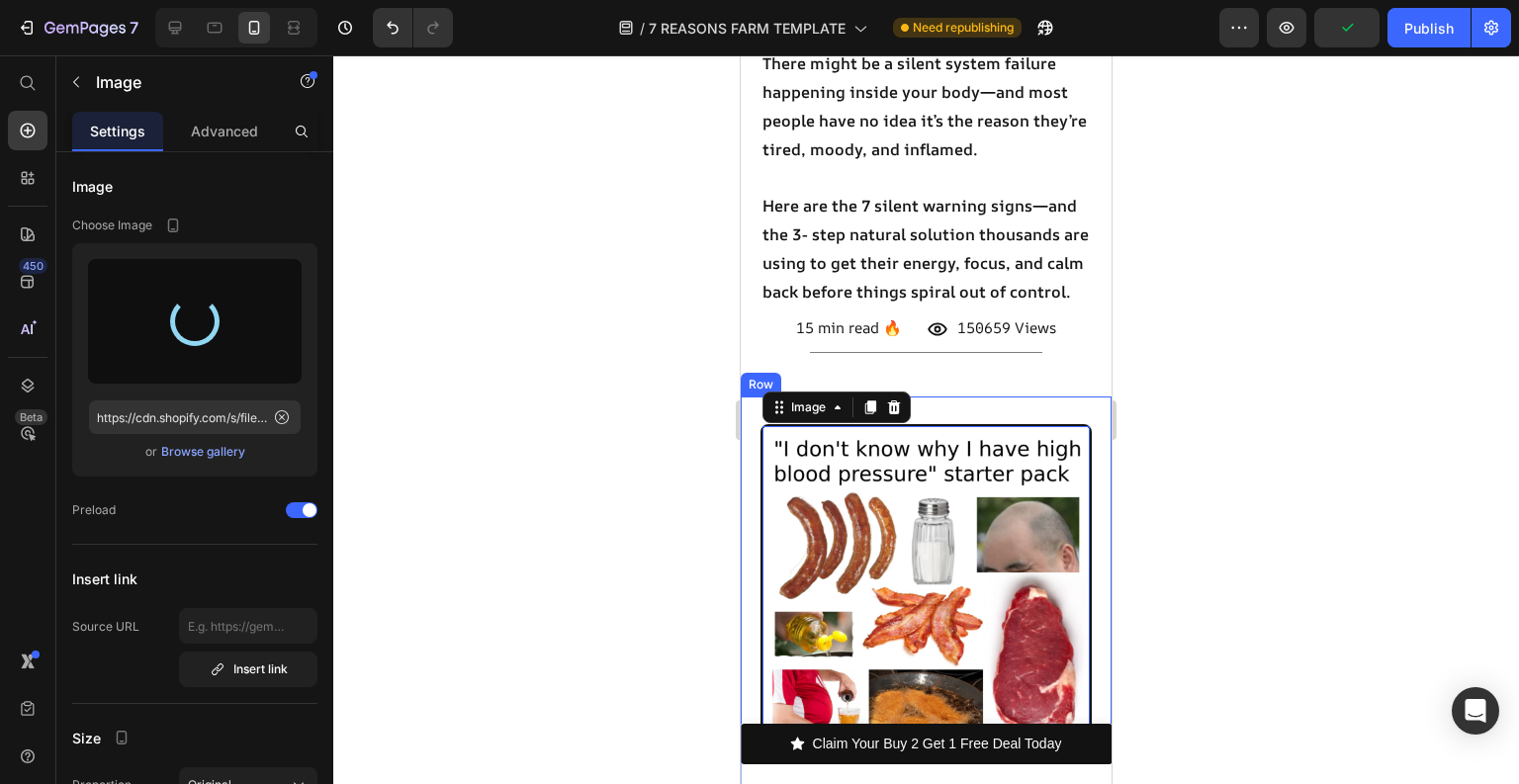 scroll, scrollTop: 712, scrollLeft: 0, axis: vertical 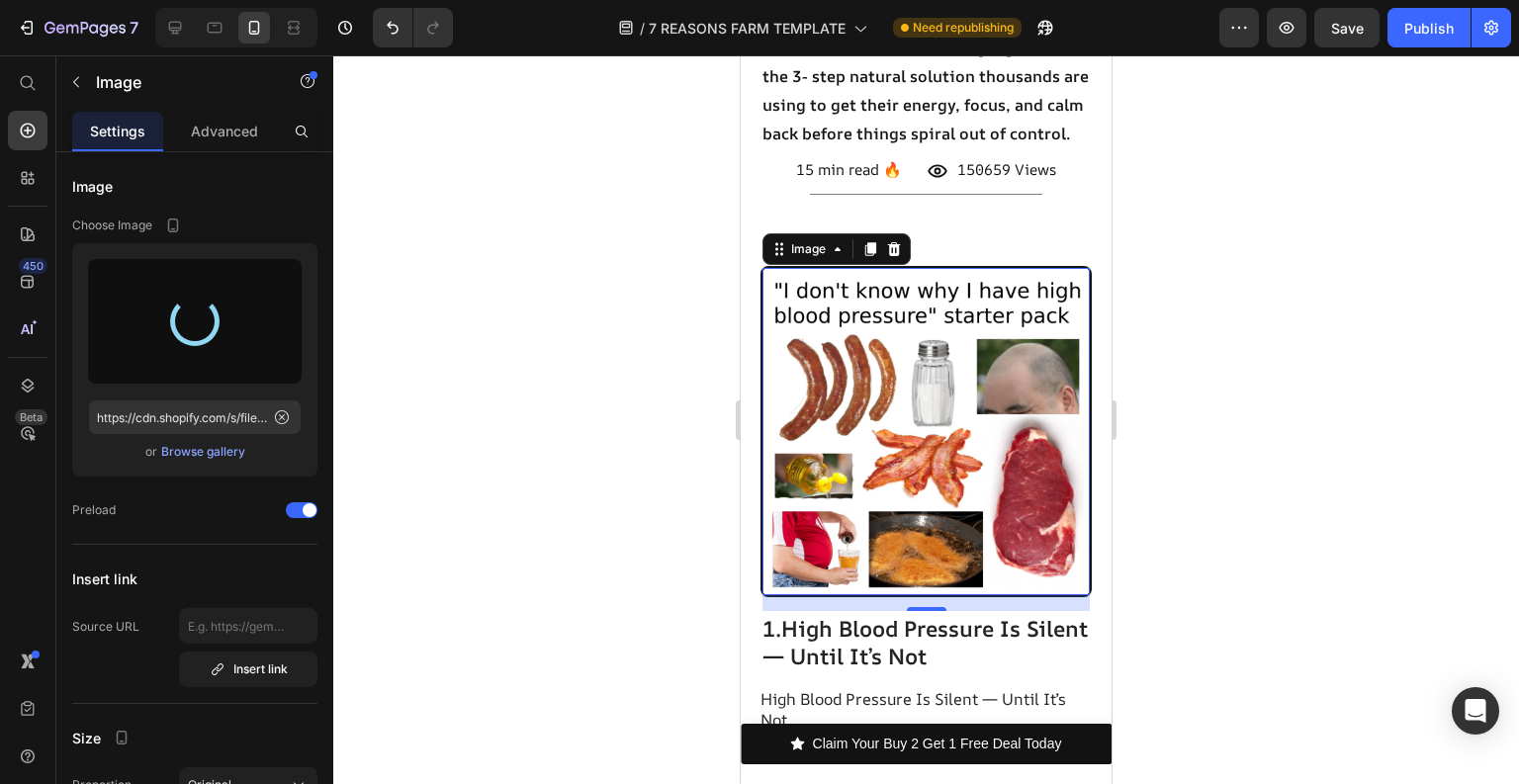 type on "https://cdn.shopify.com/s/files/1/0659/6539/1987/files/gempages_573850301312795717-2faf14fc-84f1-4283-a343-0c73466a269c.jpg" 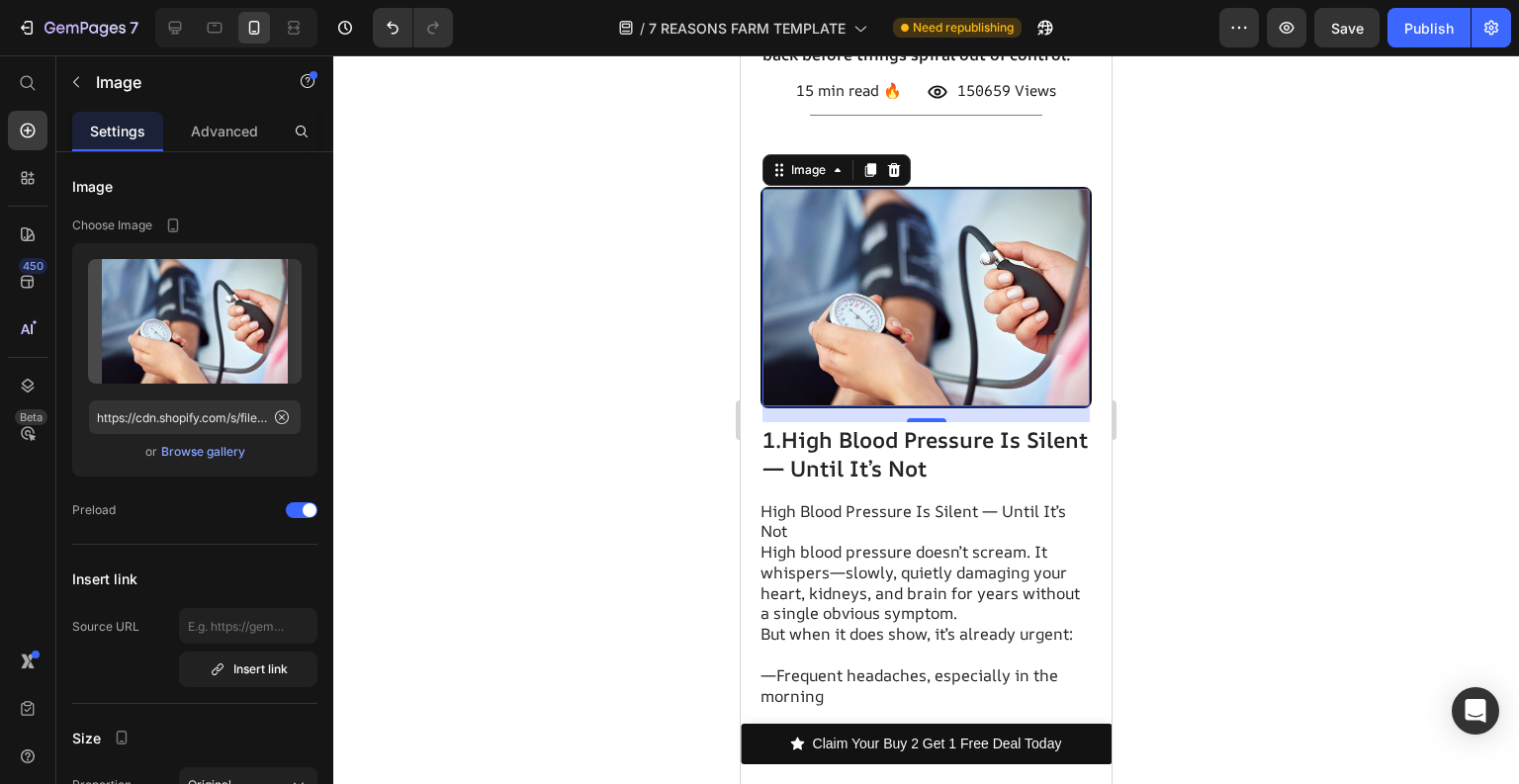 scroll, scrollTop: 870, scrollLeft: 0, axis: vertical 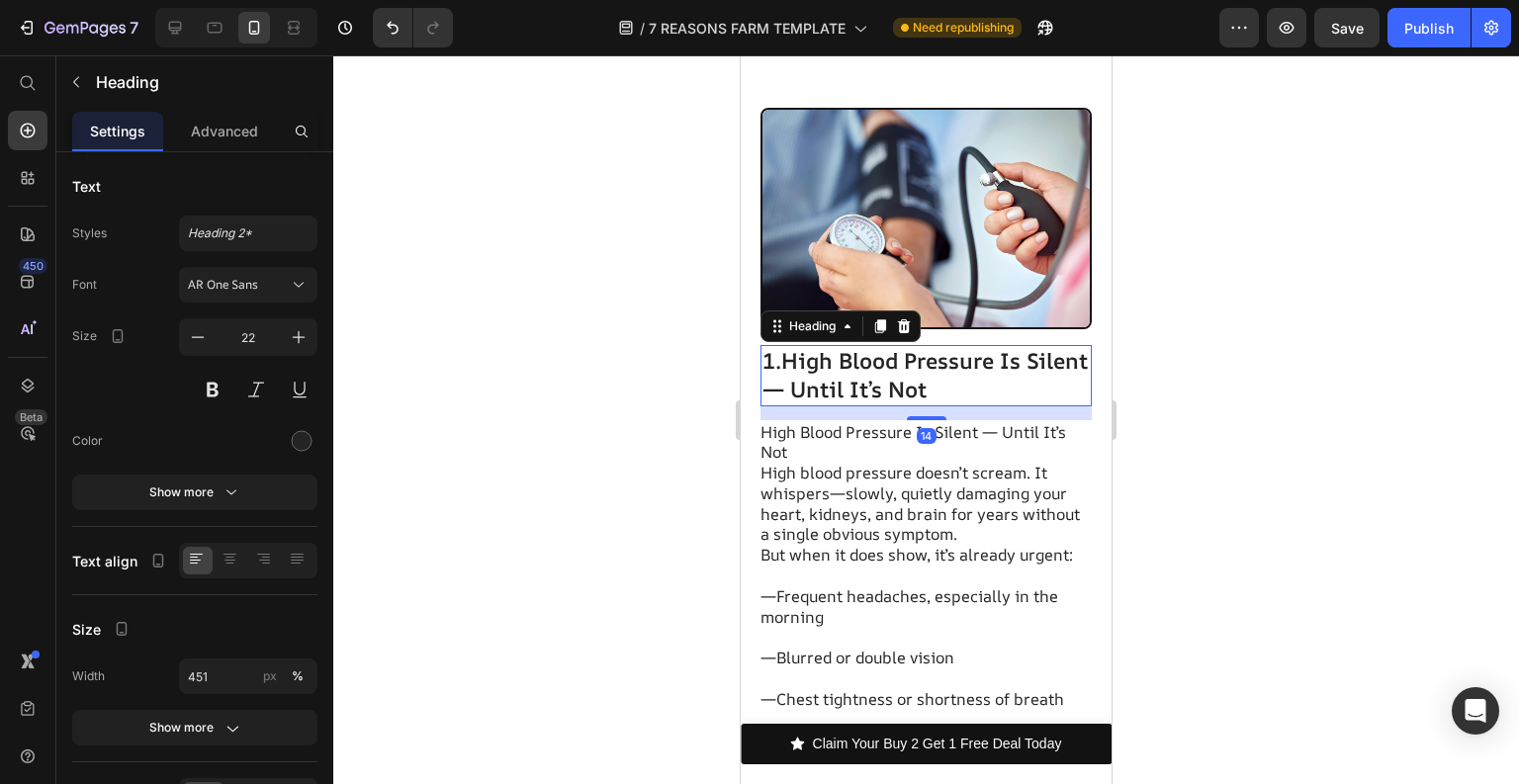 click on "High Blood Pressure Is Silent — Until It’s Not" at bounding box center [925, 375] 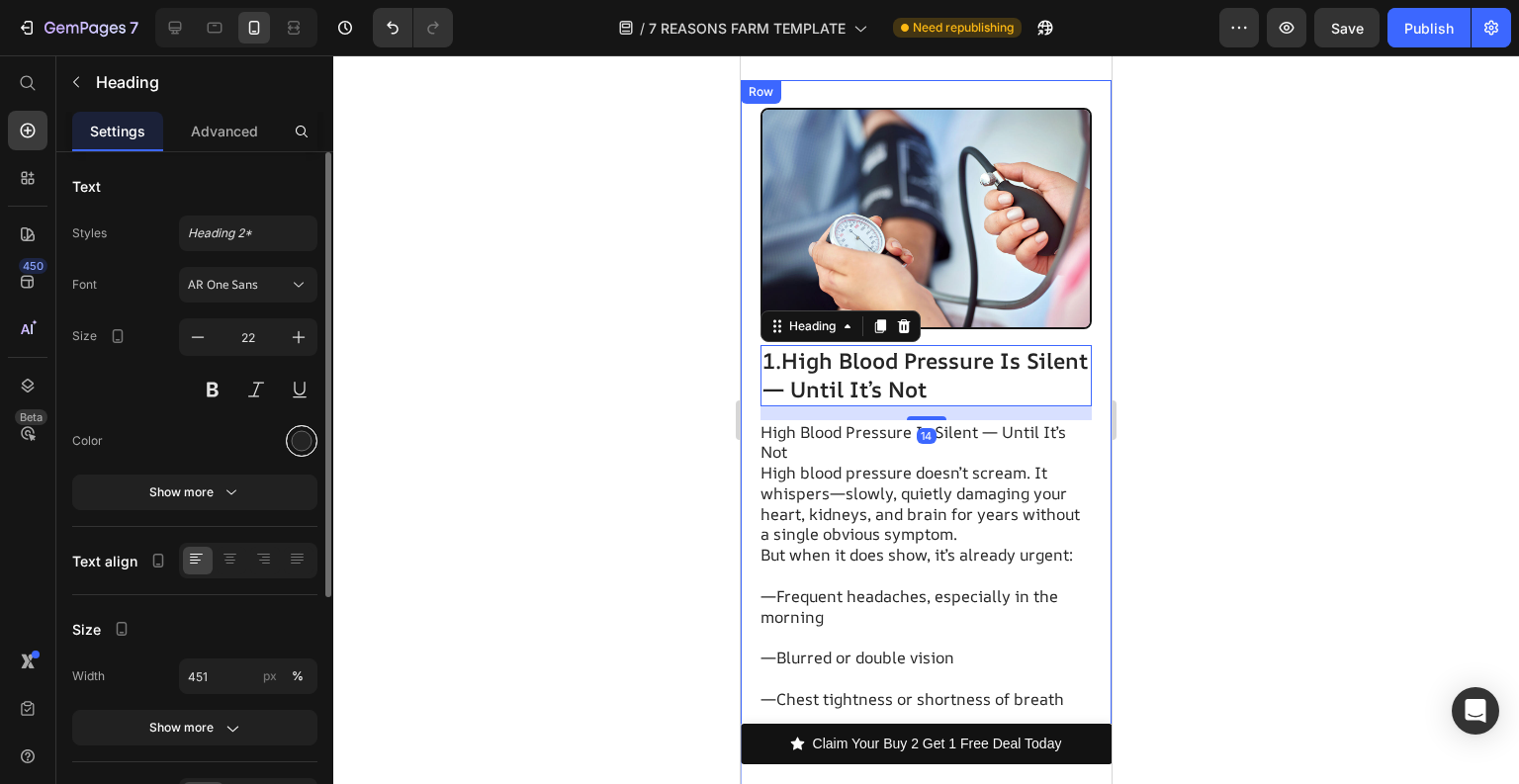click at bounding box center (302, 441) 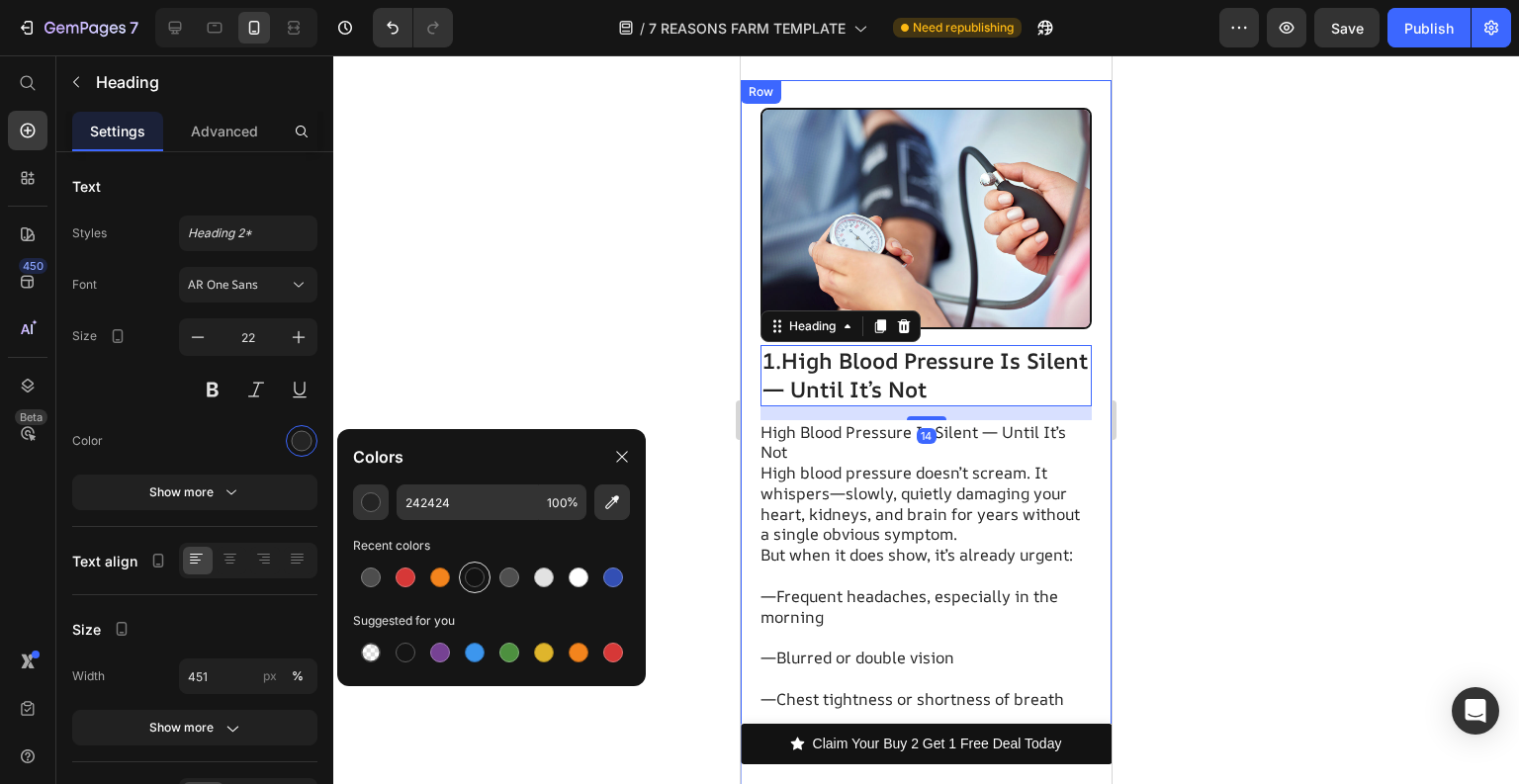 click at bounding box center [475, 577] 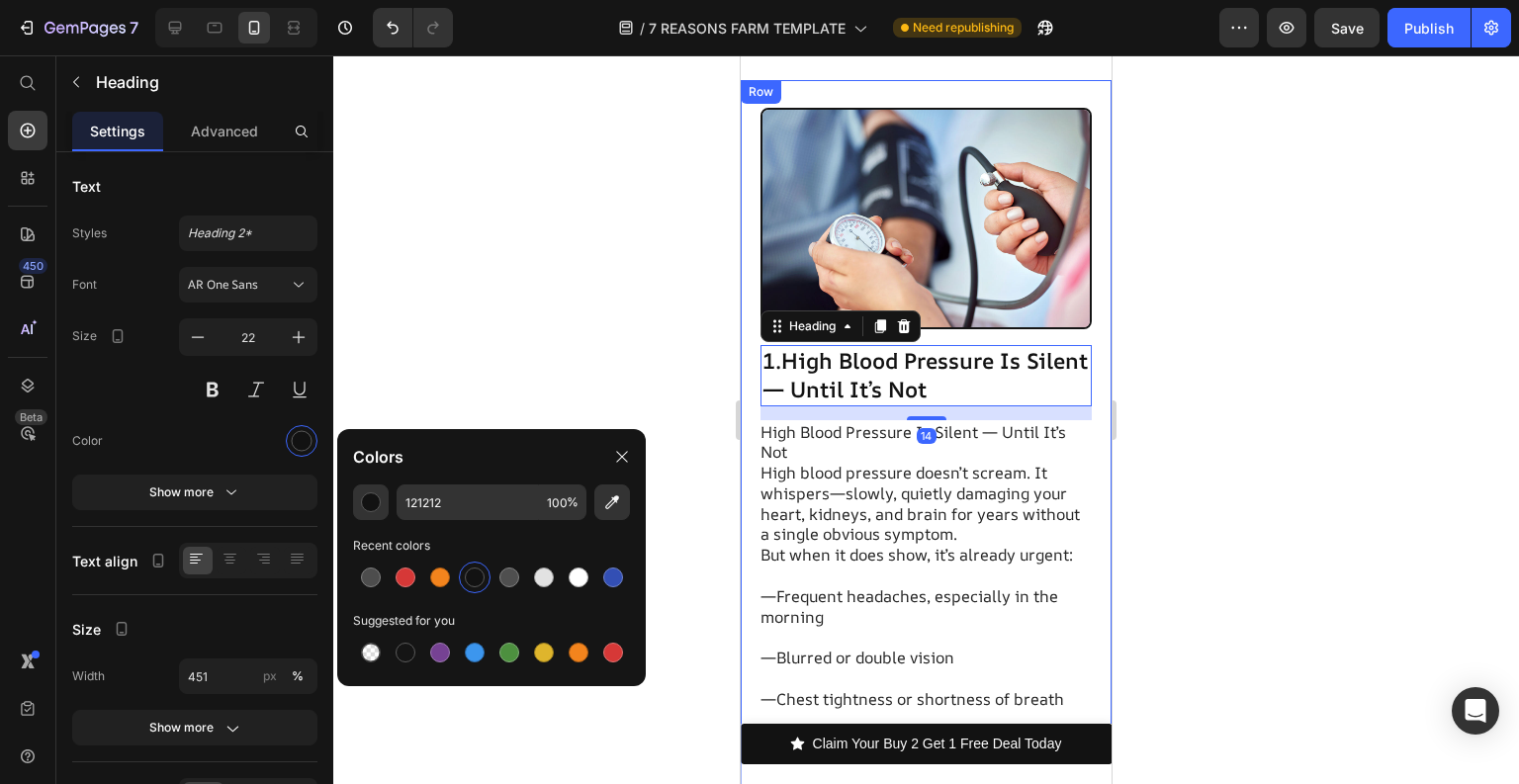 click 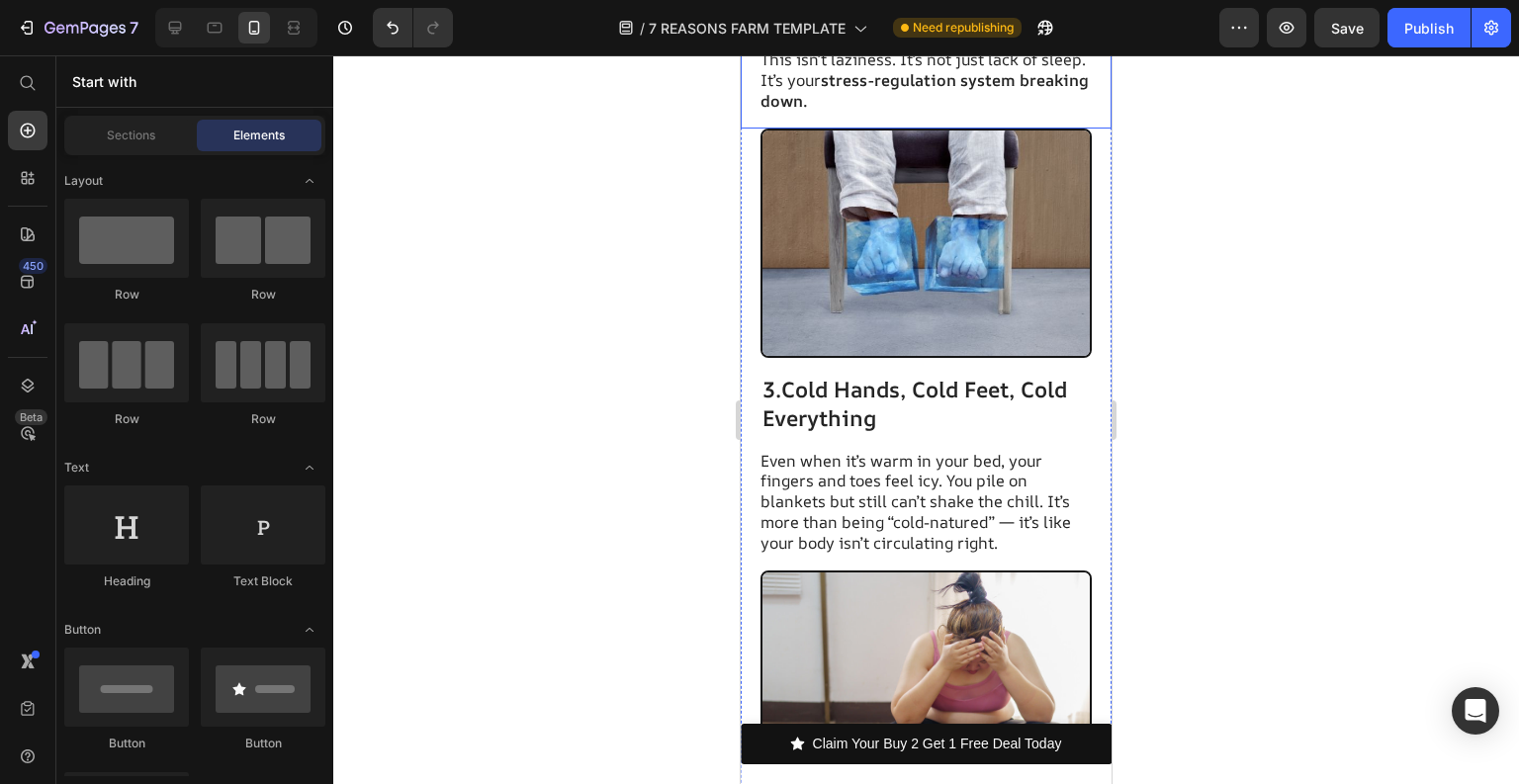 scroll, scrollTop: 2373, scrollLeft: 0, axis: vertical 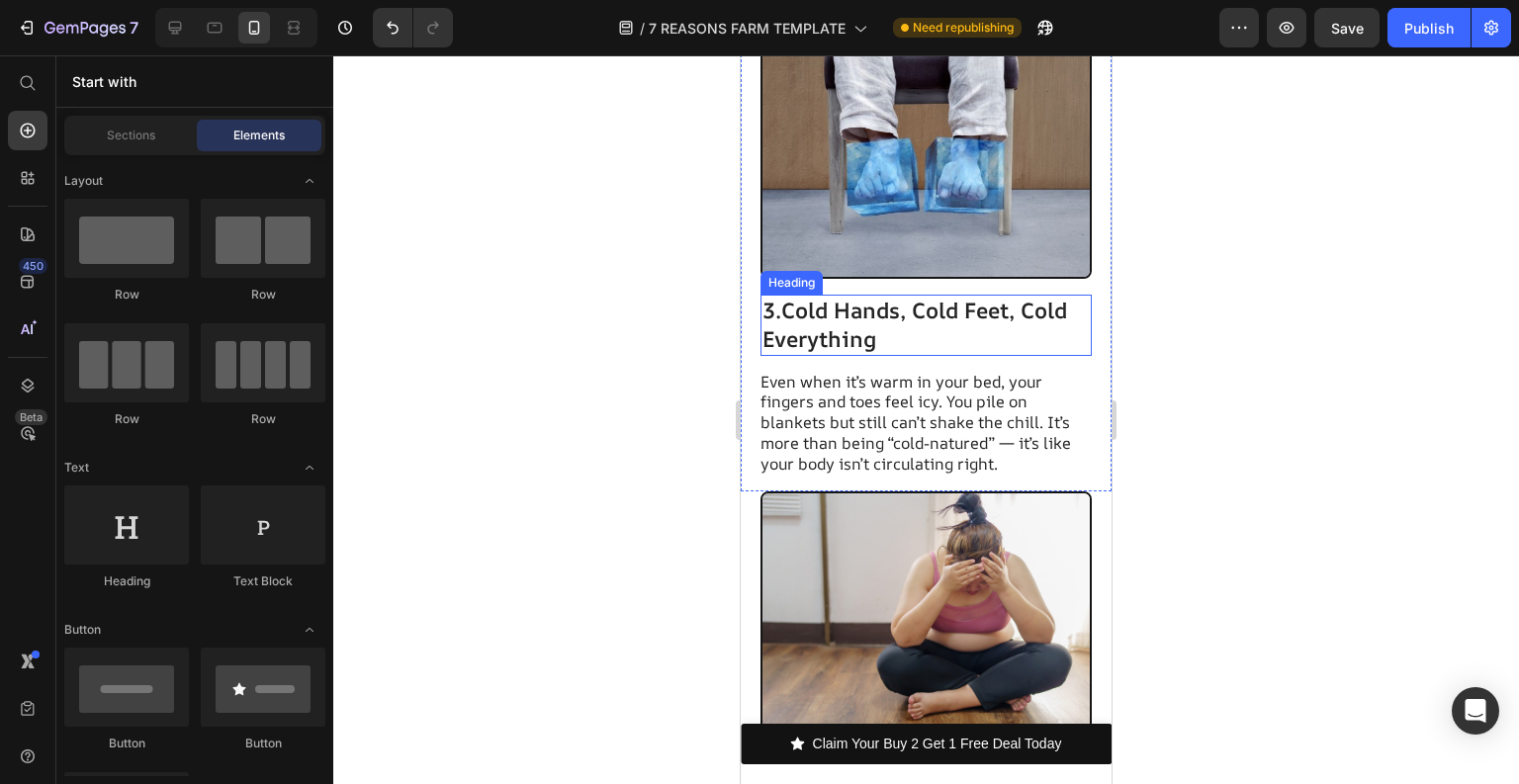 click on "Cold Hands, Cold Feet, Cold Everything" at bounding box center (915, 324) 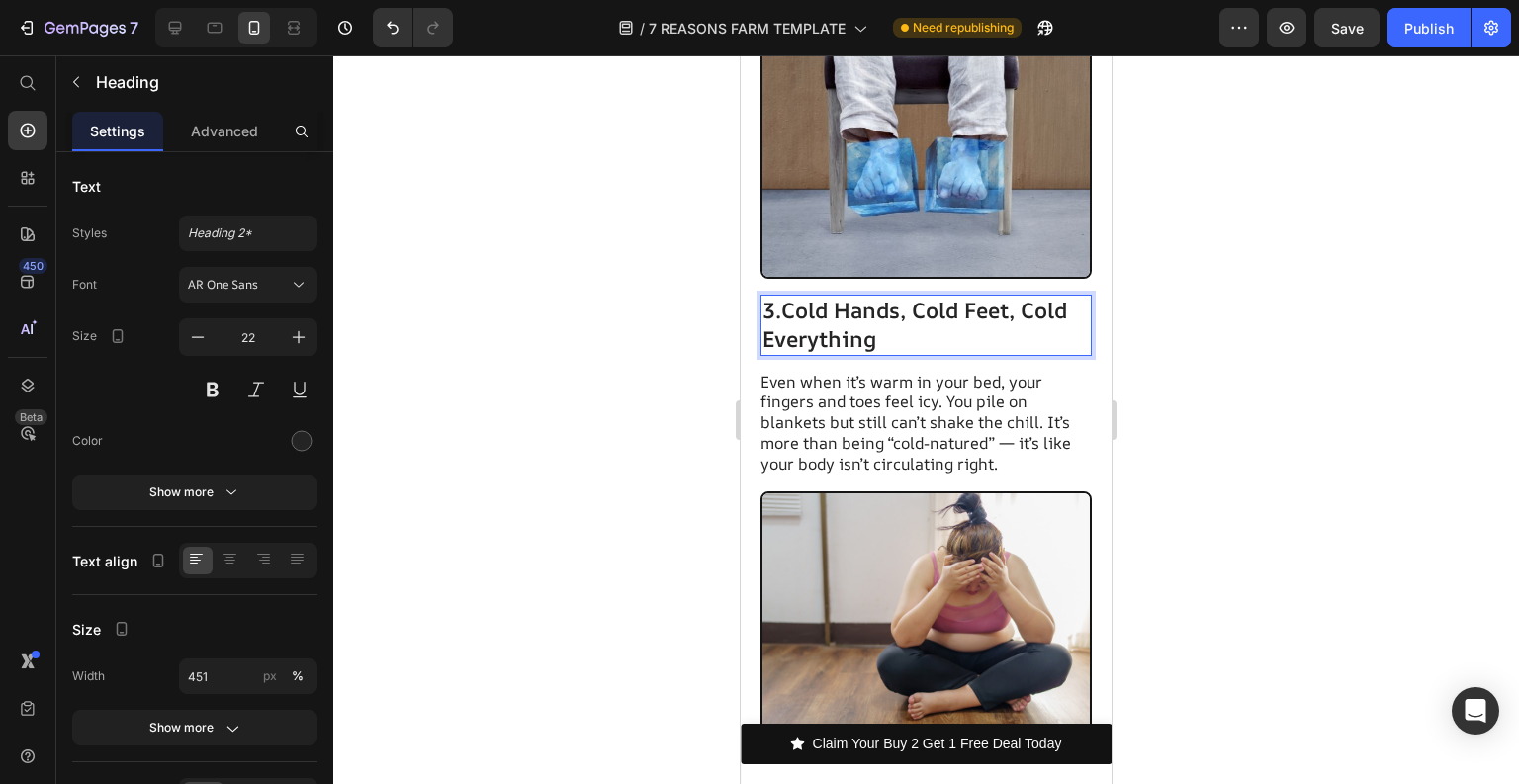 click on "Cold Hands, Cold Feet, Cold Everything" at bounding box center [915, 324] 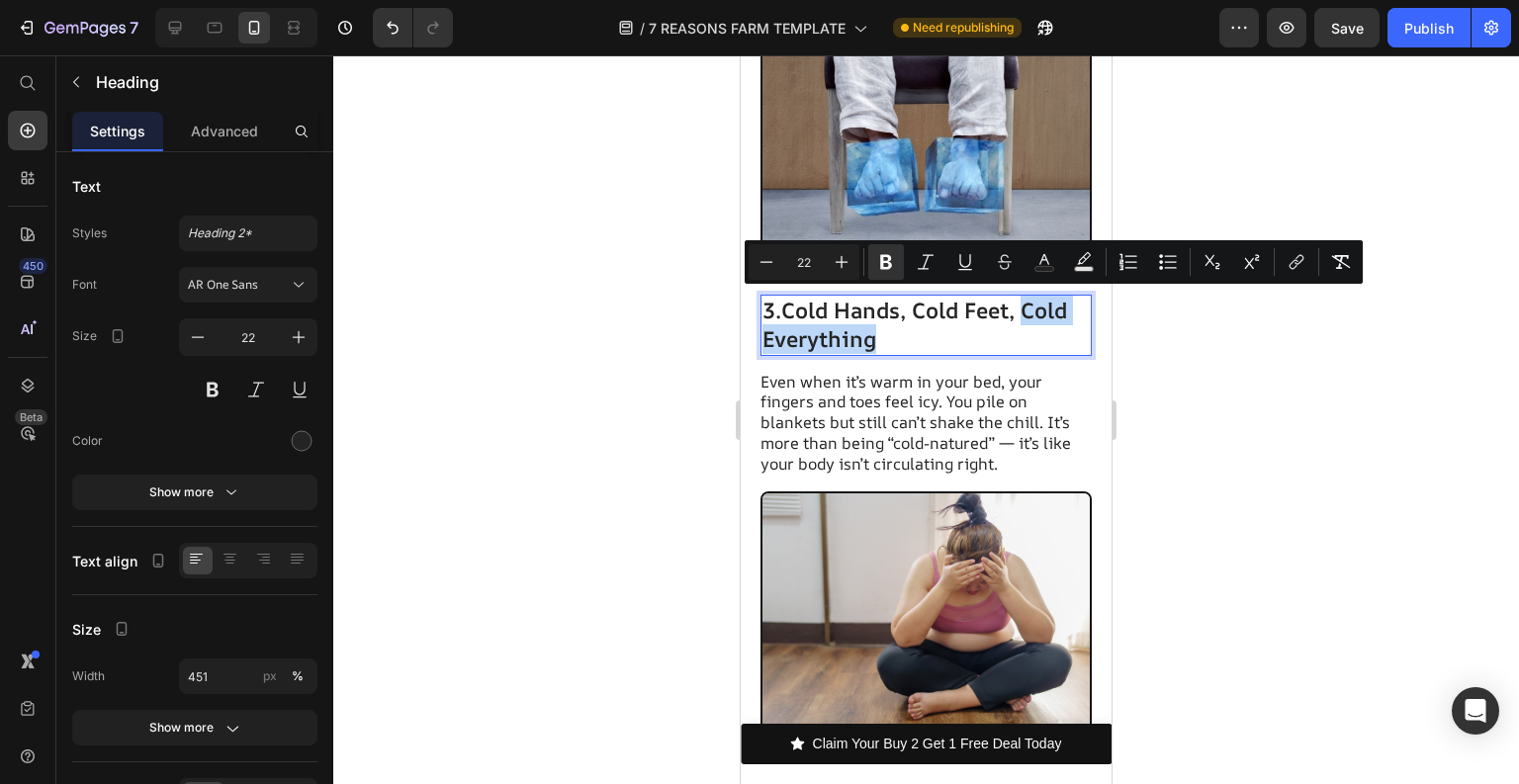 drag, startPoint x: 1029, startPoint y: 307, endPoint x: 1040, endPoint y: 330, distance: 25.495098 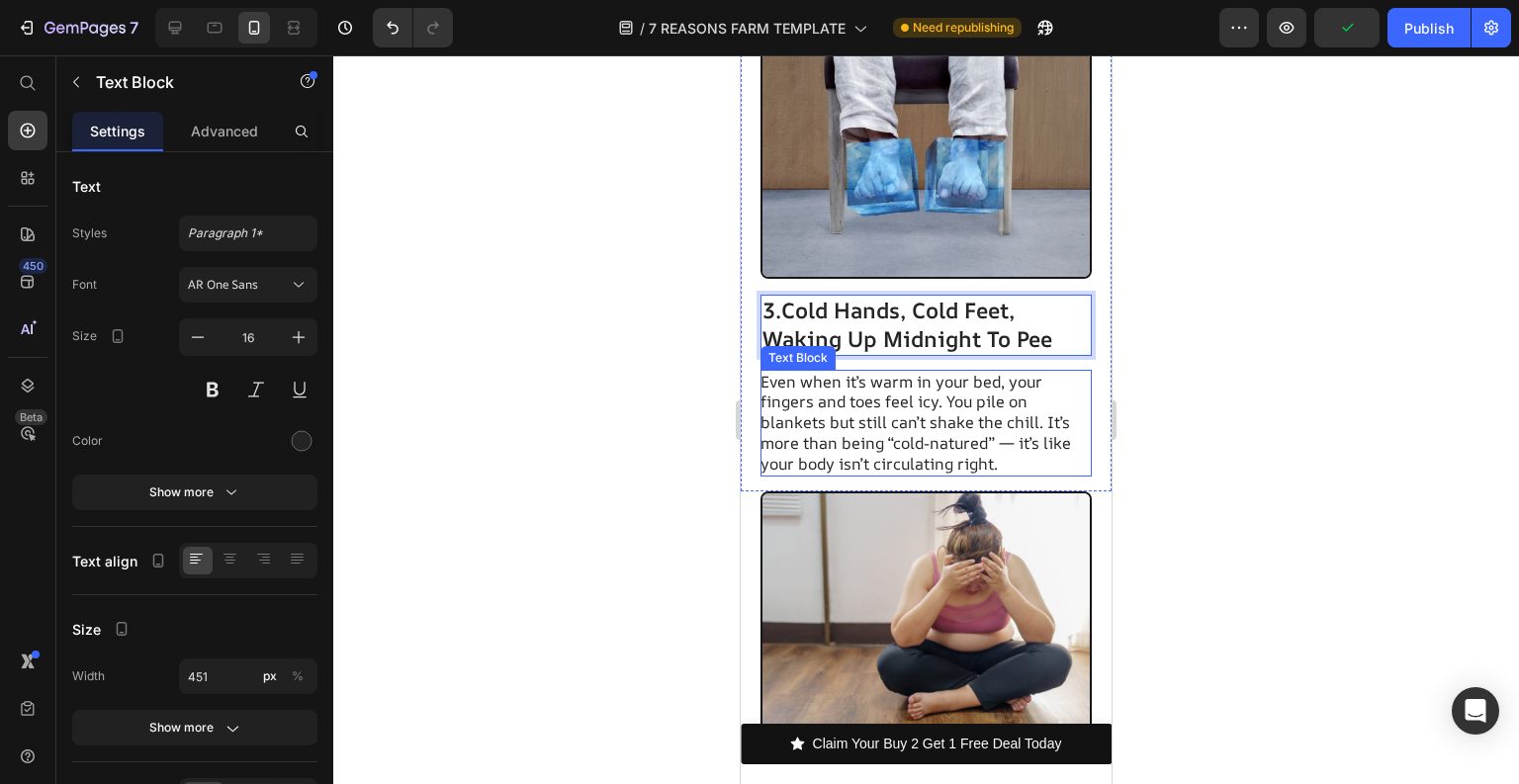 click on "Even when it’s warm in your bed, your fingers and toes feel icy. You pile on blankets but still can’t shake the chill. It’s more than being “cold-natured” — it’s like your body isn’t circulating right." at bounding box center (925, 423) 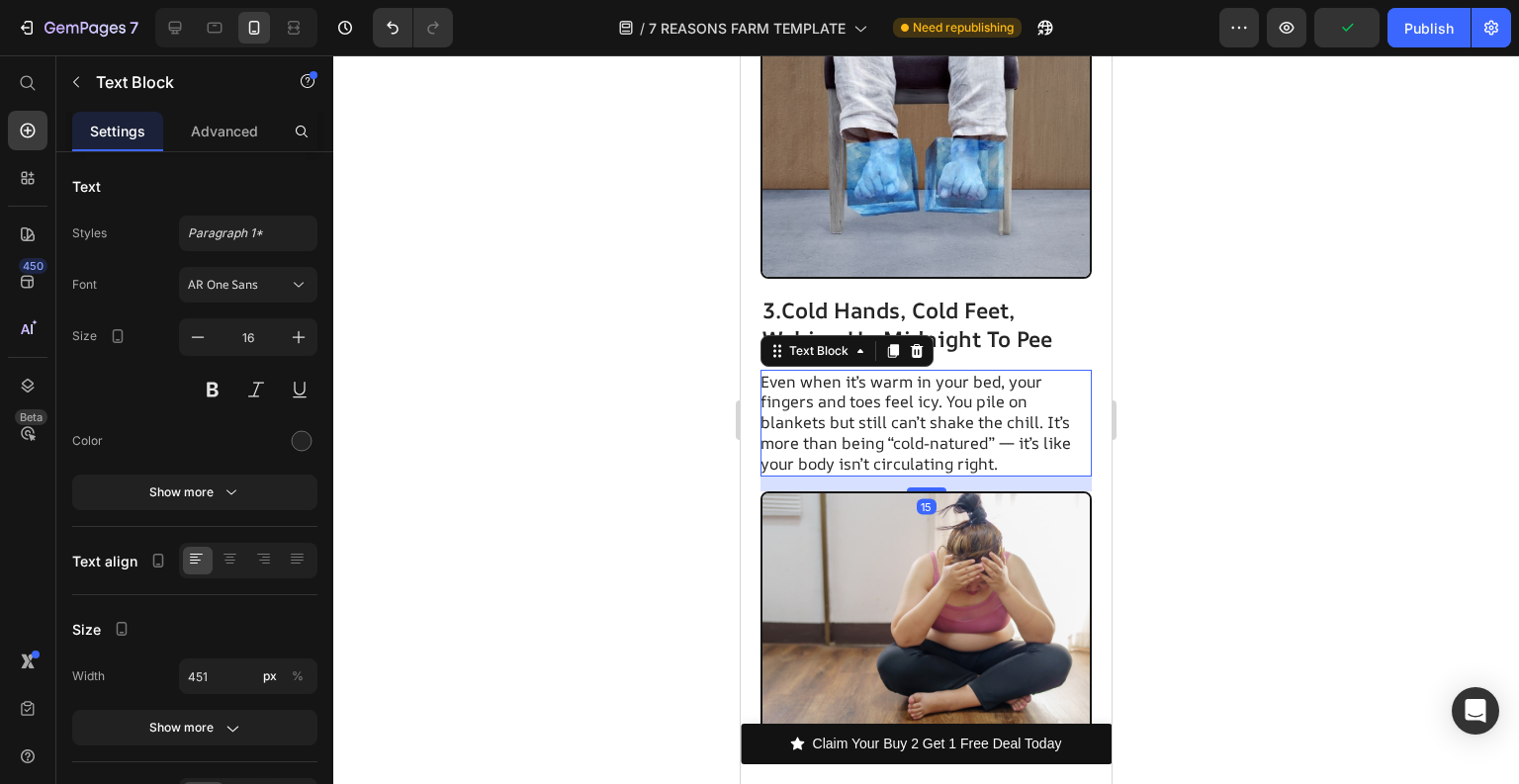 click on "Even when it’s warm in your bed, your fingers and toes feel icy. You pile on blankets but still can’t shake the chill. It’s more than being “cold-natured” — it’s like your body isn’t circulating right." at bounding box center [925, 423] 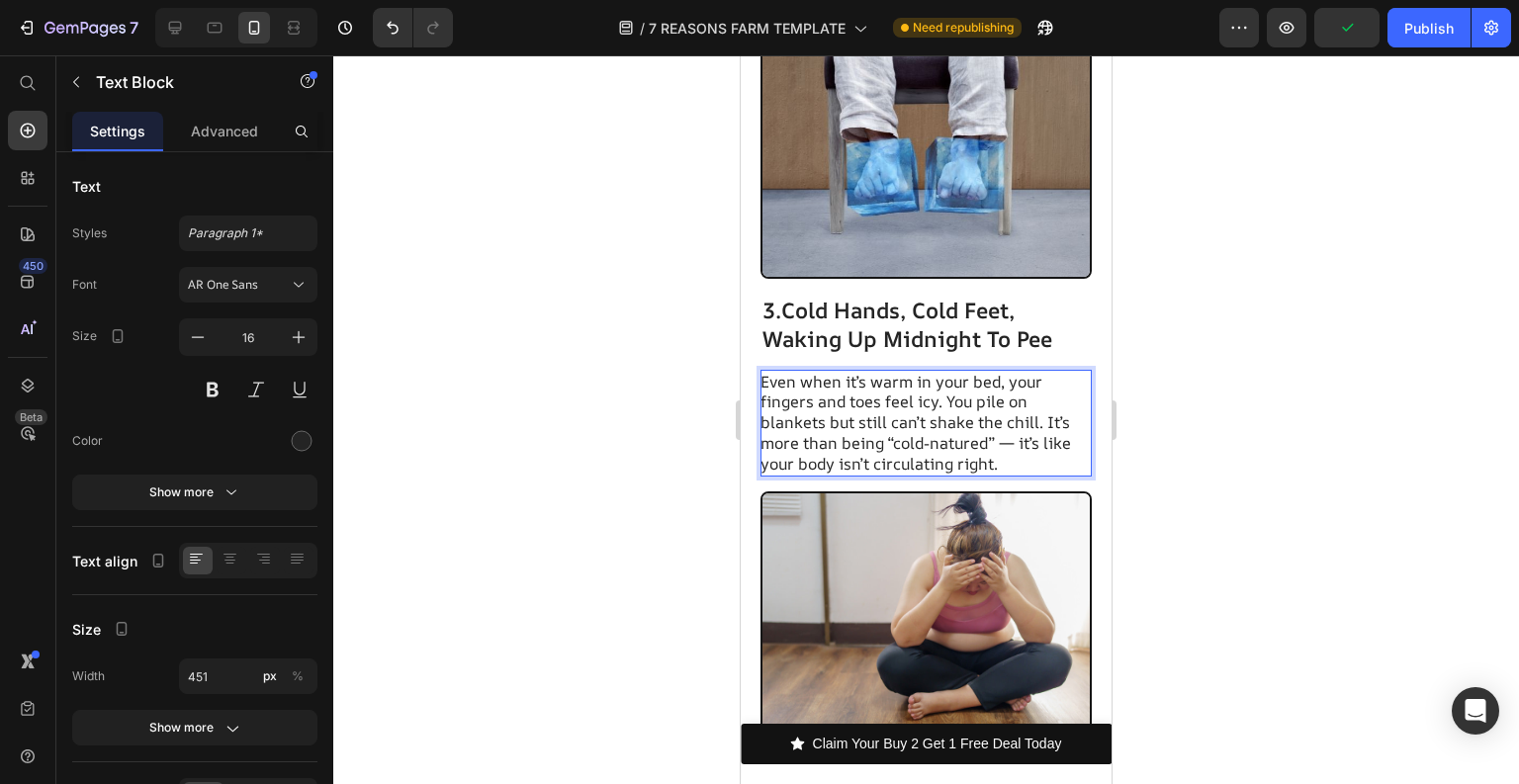 click on "Even when it’s warm in your bed, your fingers and toes feel icy. You pile on blankets but still can’t shake the chill. It’s more than being “cold-natured” — it’s like your body isn’t circulating right." at bounding box center (925, 423) 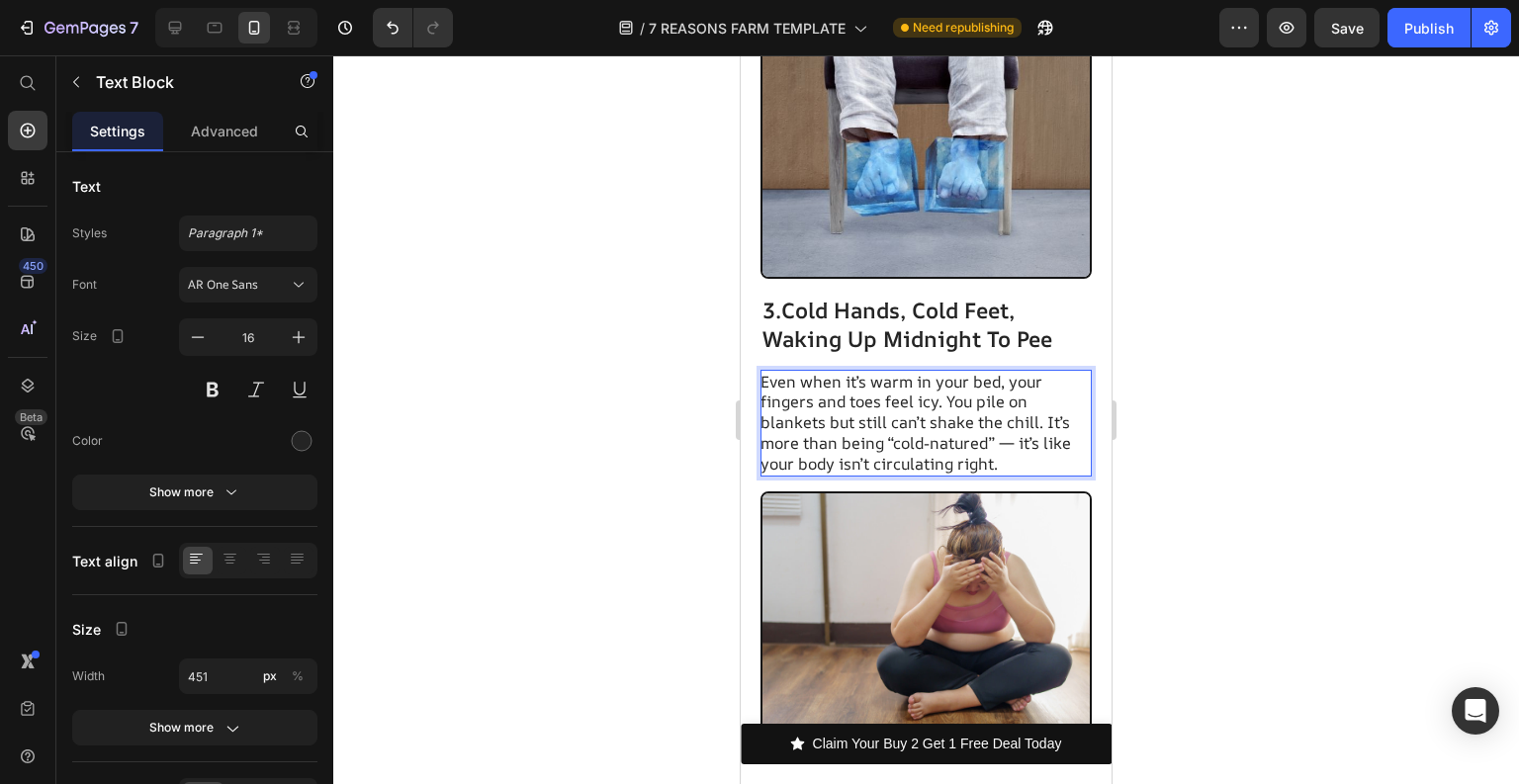 click on "Even when it’s warm in your bed, your fingers and toes feel icy. You pile on blankets but still can’t shake the chill. It’s more than being “cold-natured” — it’s like your body isn’t circulating right." at bounding box center [925, 423] 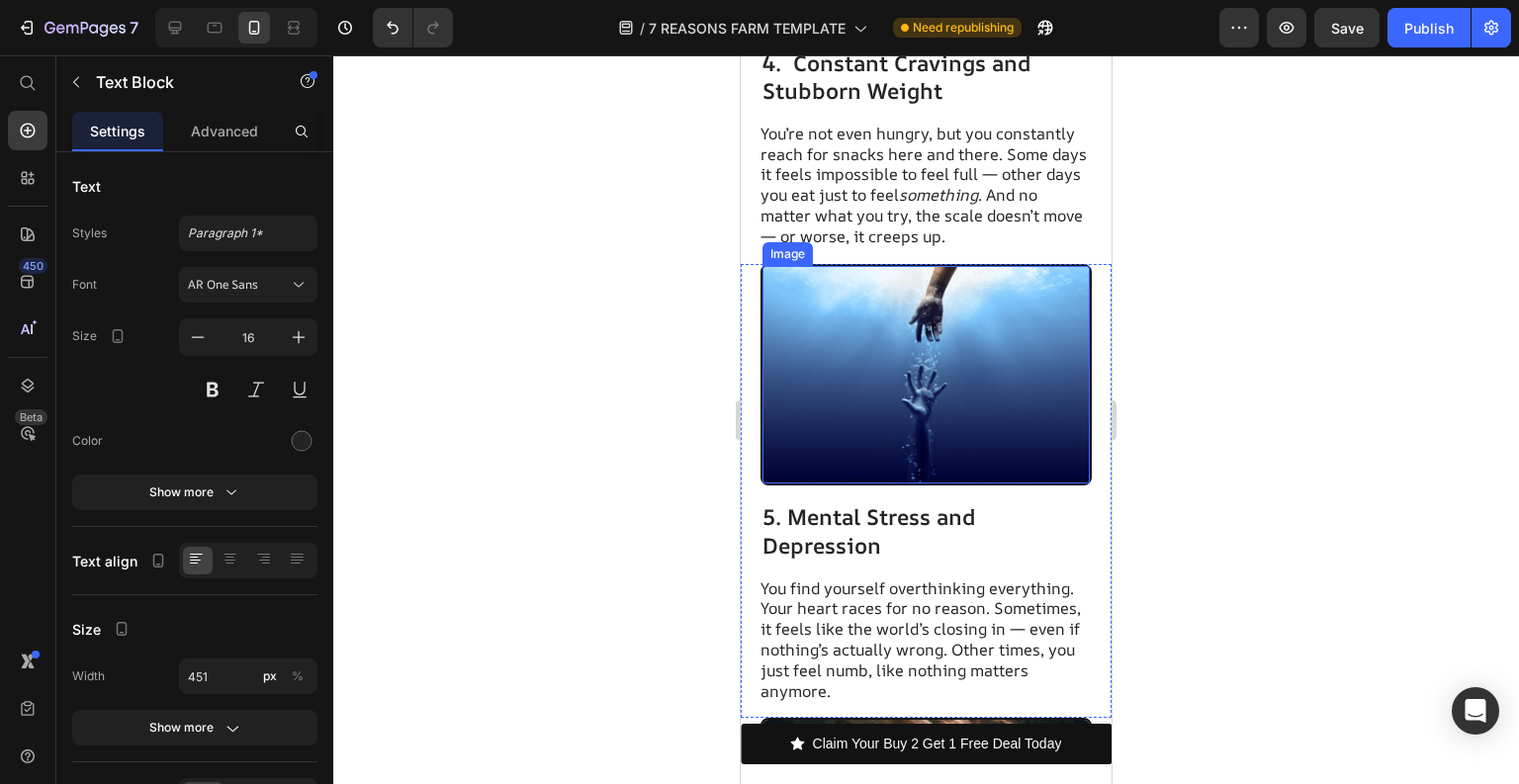 scroll, scrollTop: 3559, scrollLeft: 0, axis: vertical 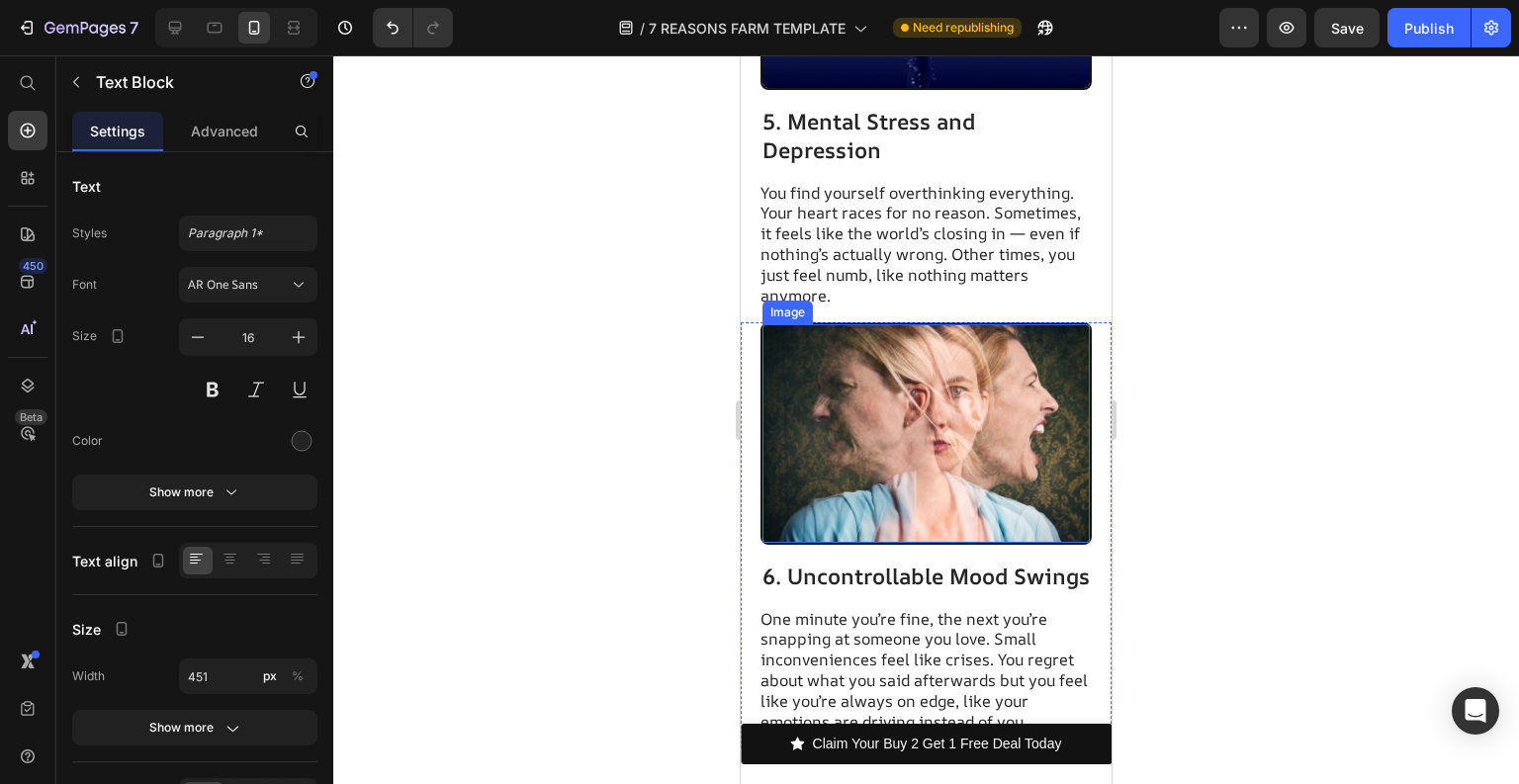 click at bounding box center (926, 433) 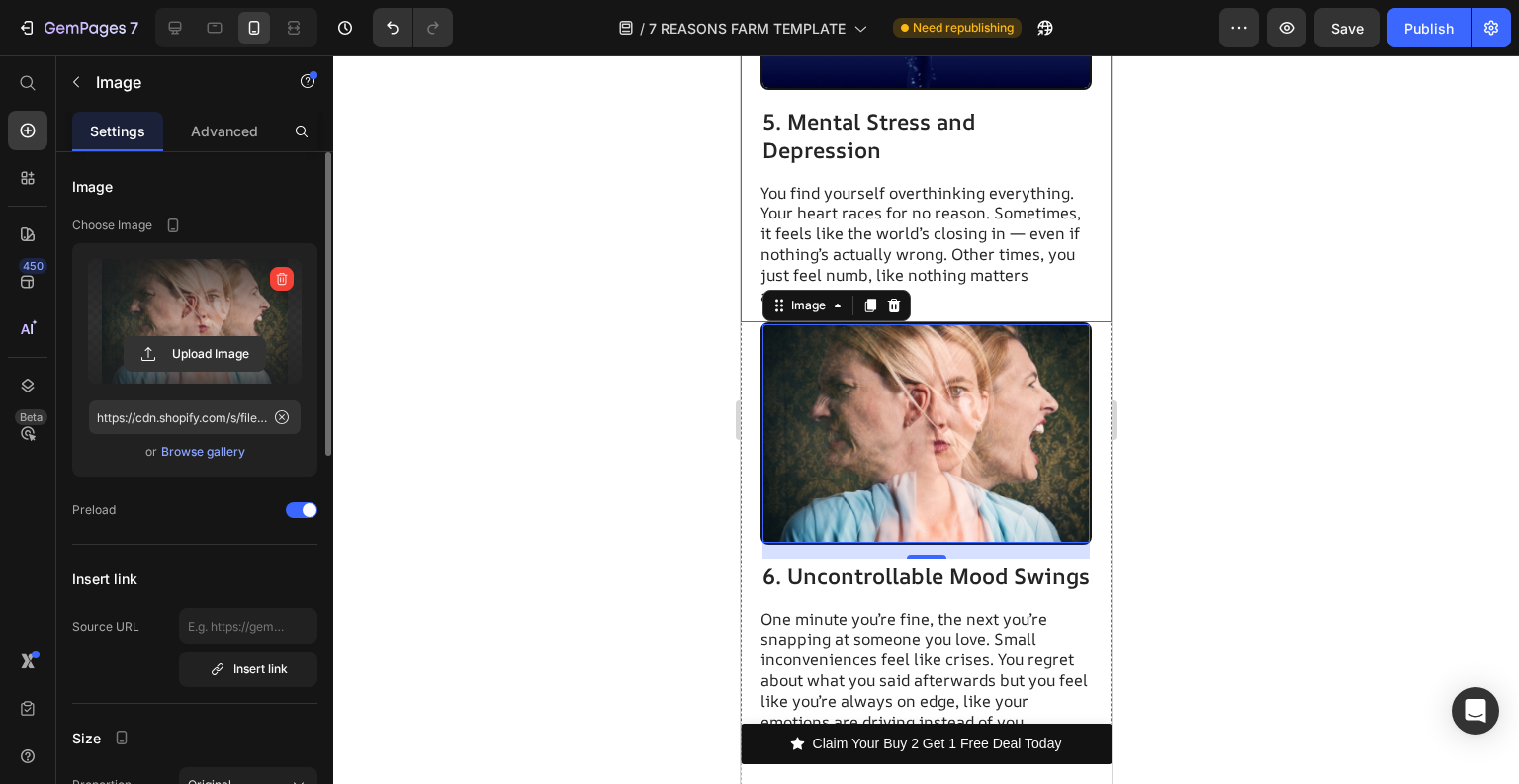 click at bounding box center [195, 321] 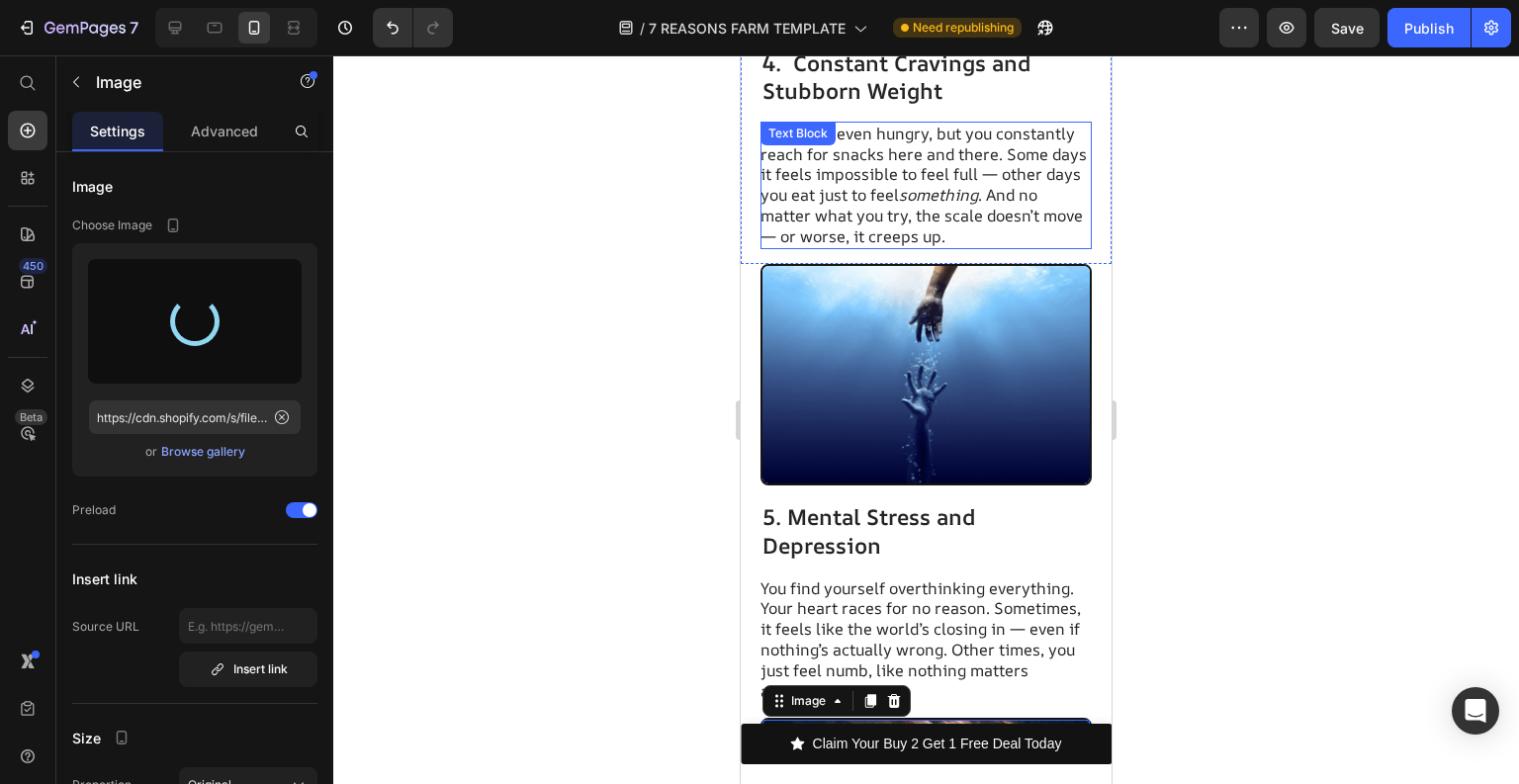 type on "https://cdn.shopify.com/s/files/1/0659/6539/1987/files/gempages_573850301312795717-32f12e6b-b7d6-4345-83a4-ecbed5631373.jpg" 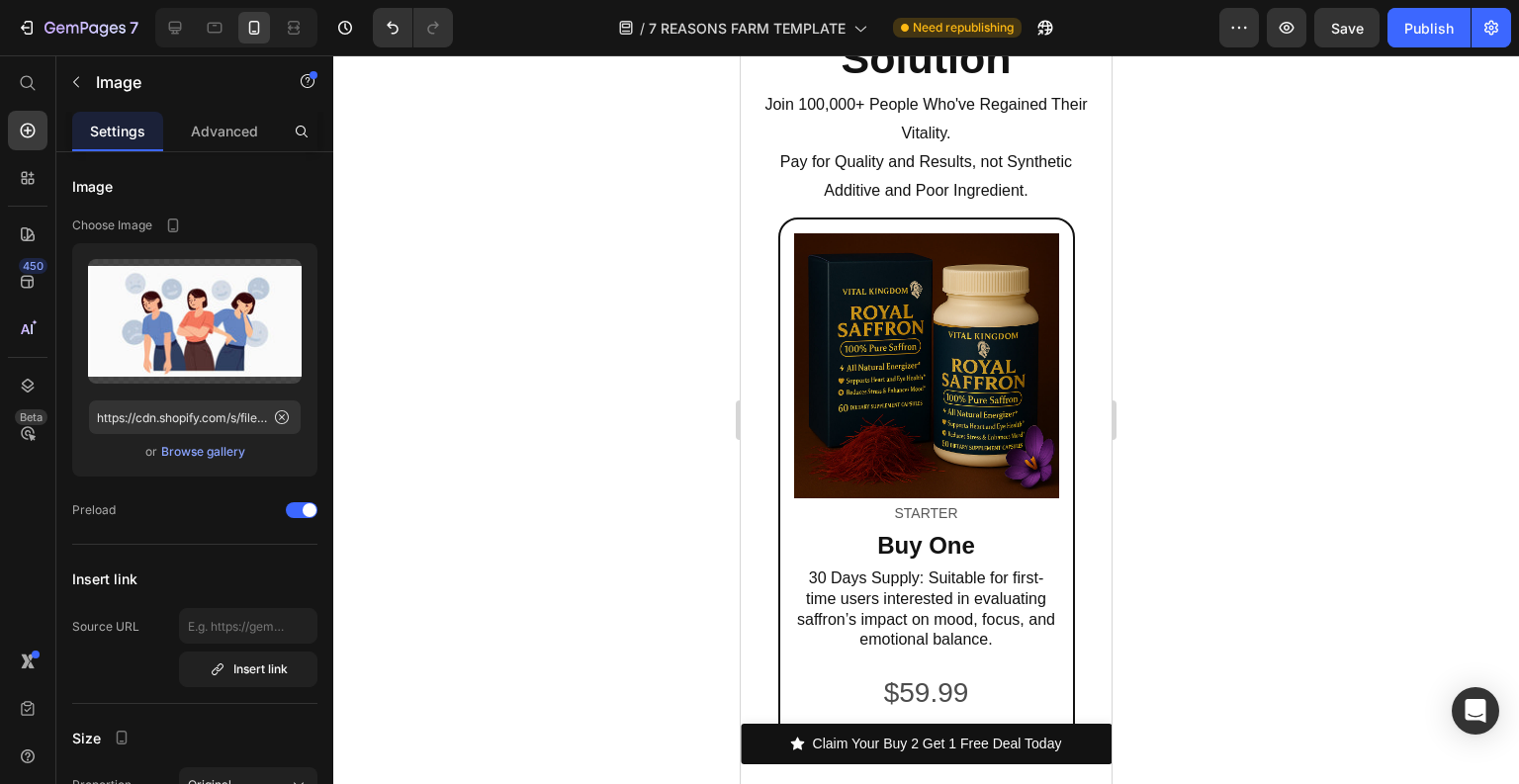 scroll, scrollTop: 11310, scrollLeft: 0, axis: vertical 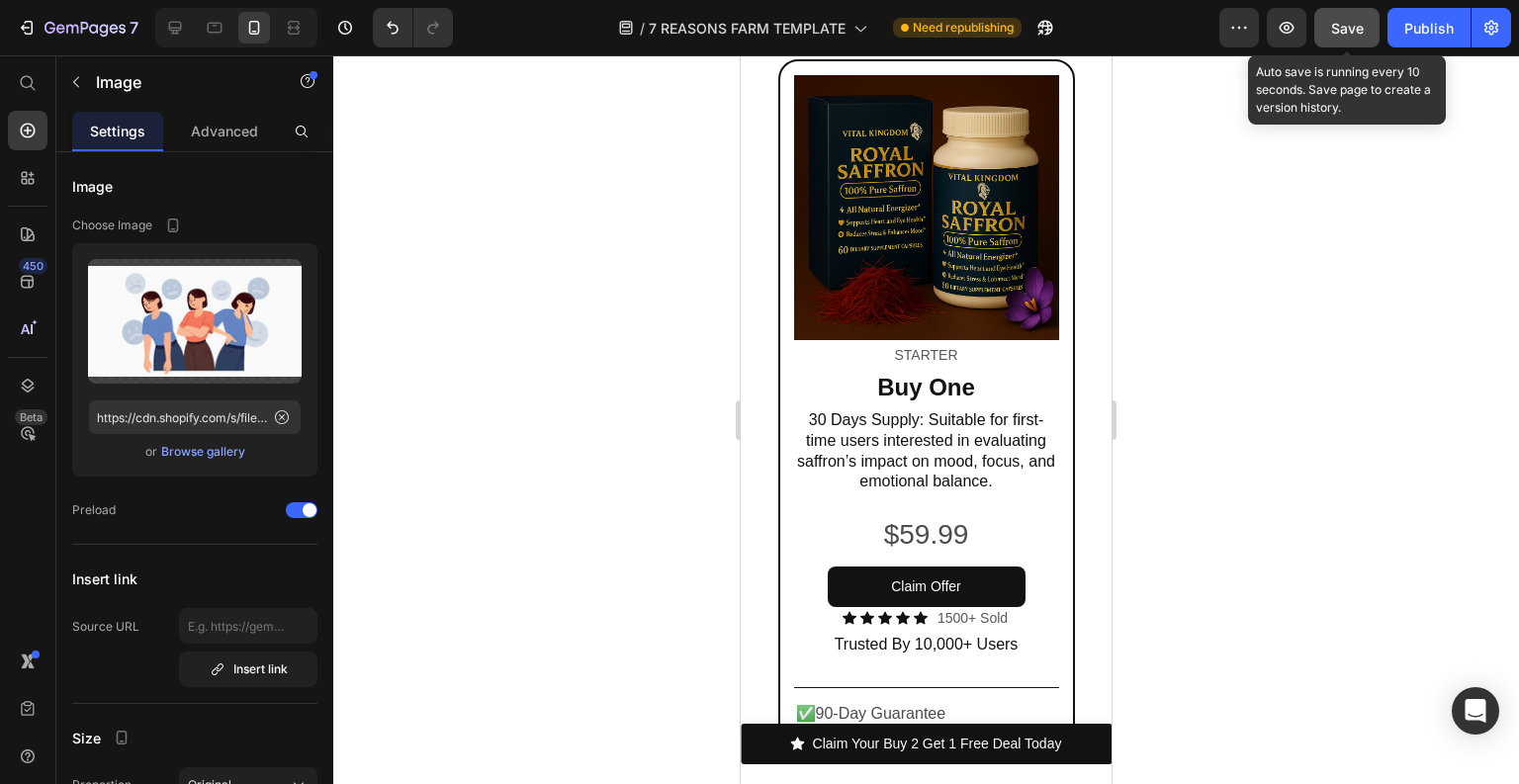 click on "Save" at bounding box center (1347, 28) 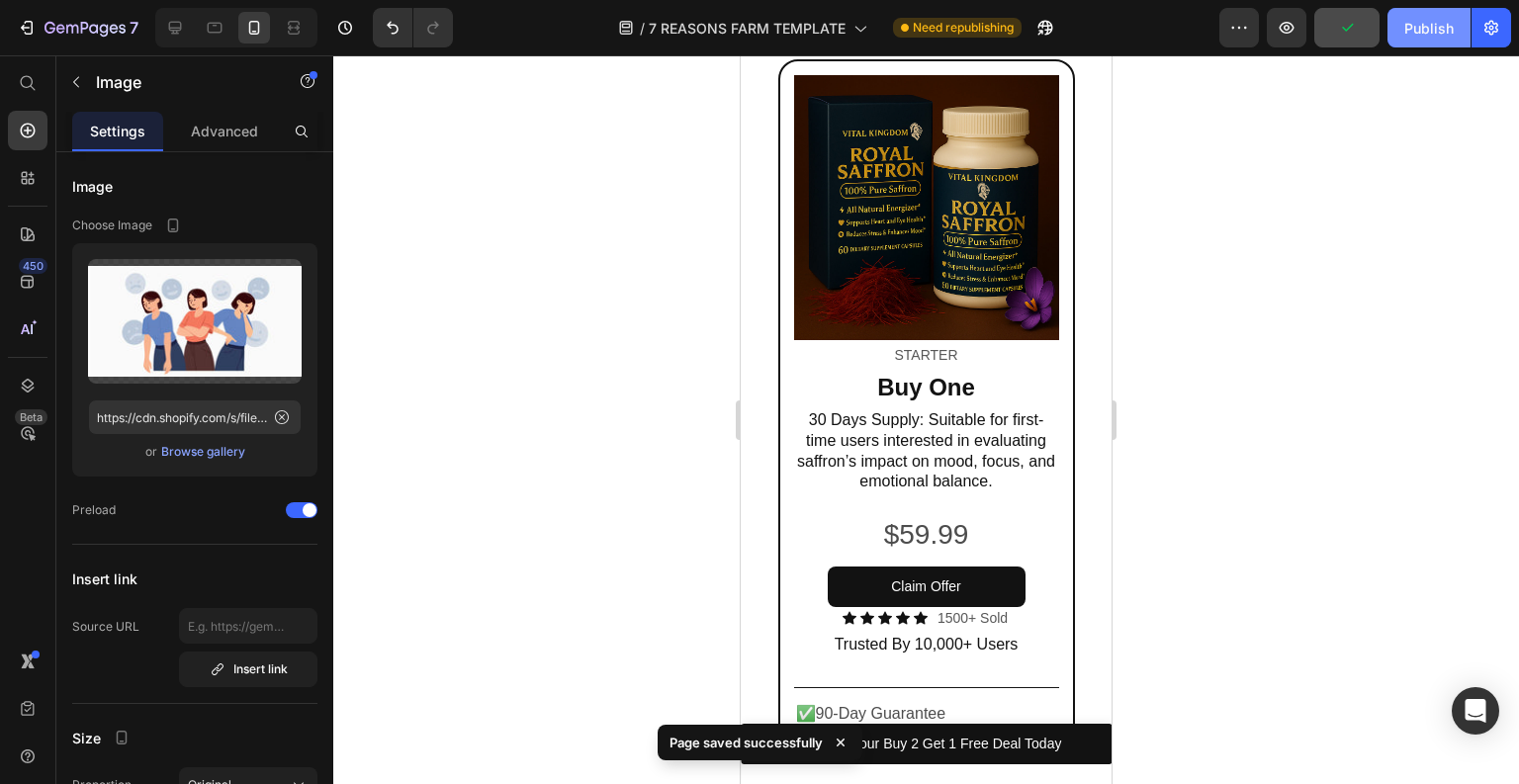 click on "Publish" at bounding box center [1429, 28] 